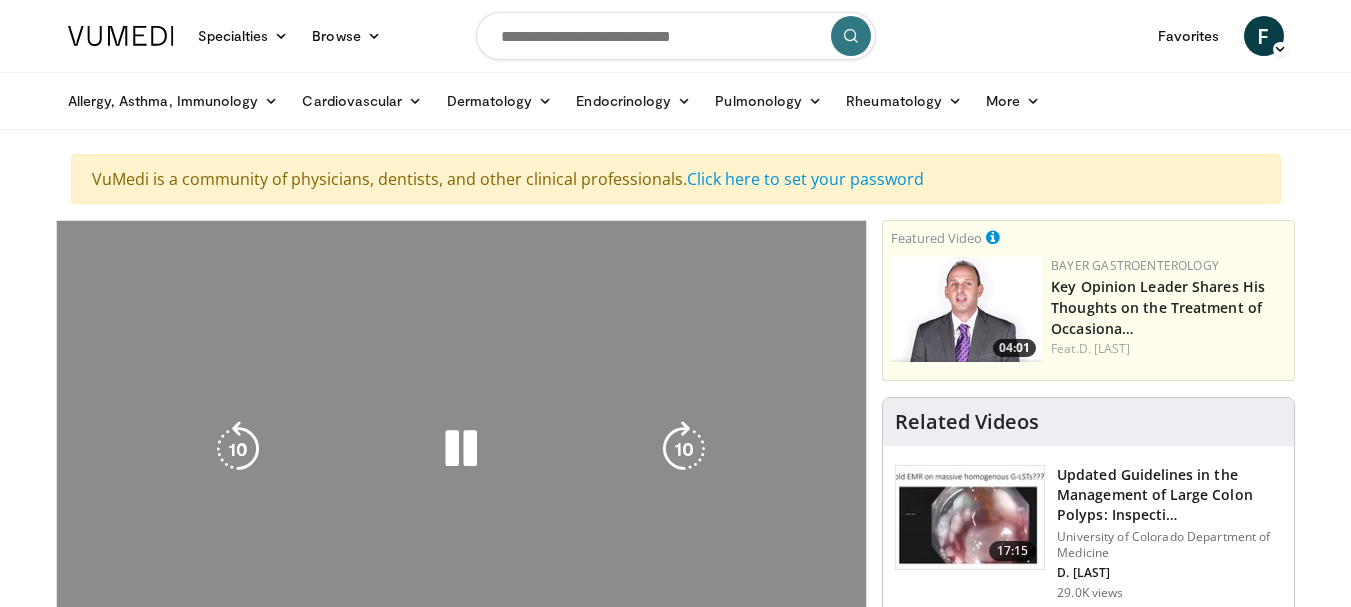 scroll, scrollTop: 0, scrollLeft: 0, axis: both 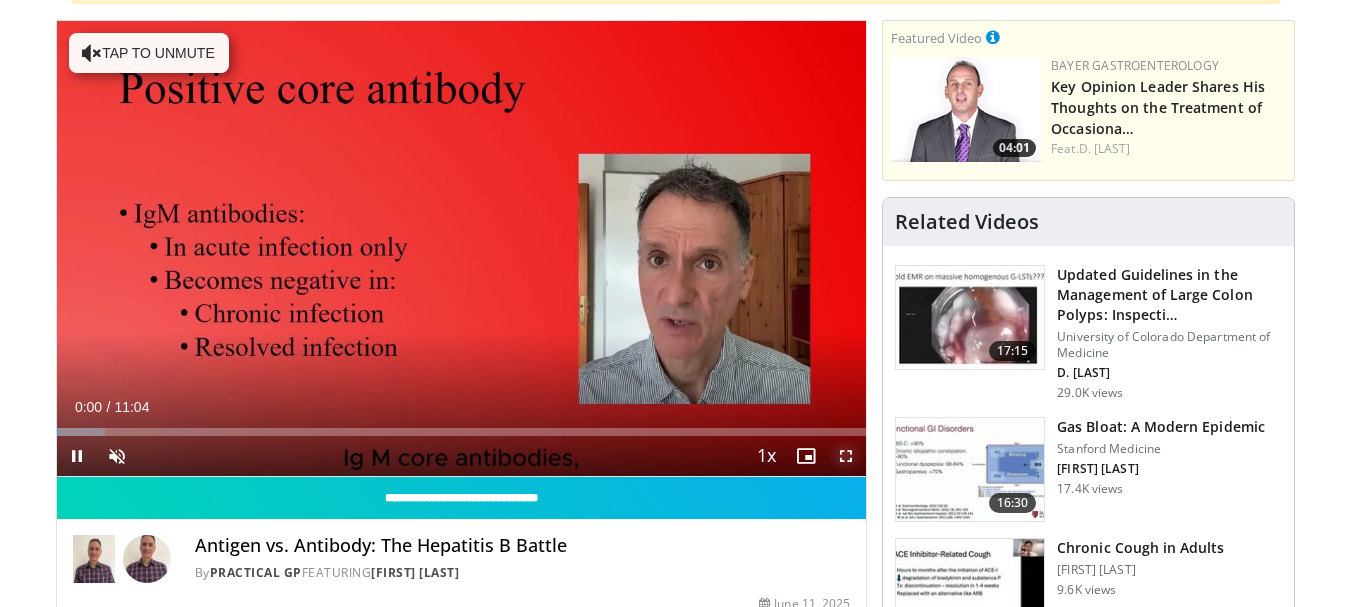click at bounding box center (846, 456) 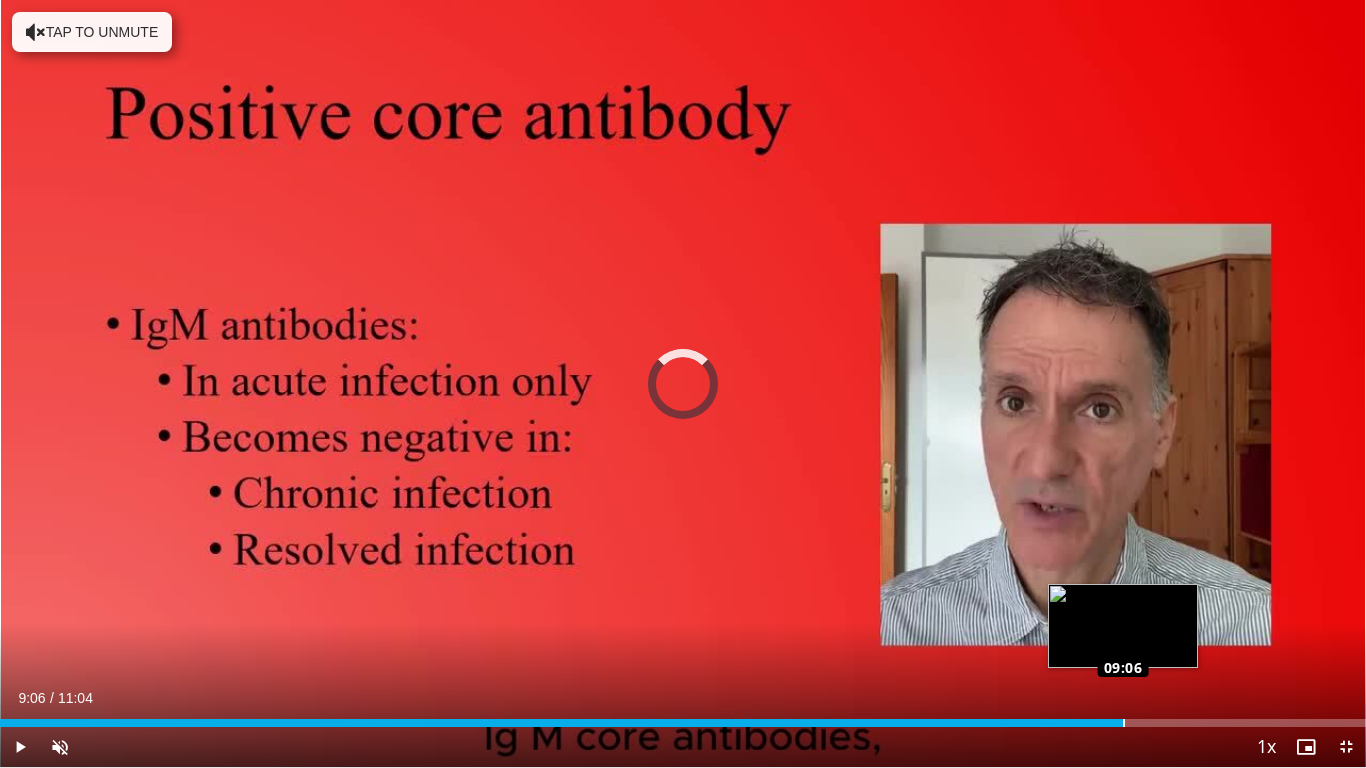 click on "Loaded :  5.96% 09:06 09:06" at bounding box center [683, 723] 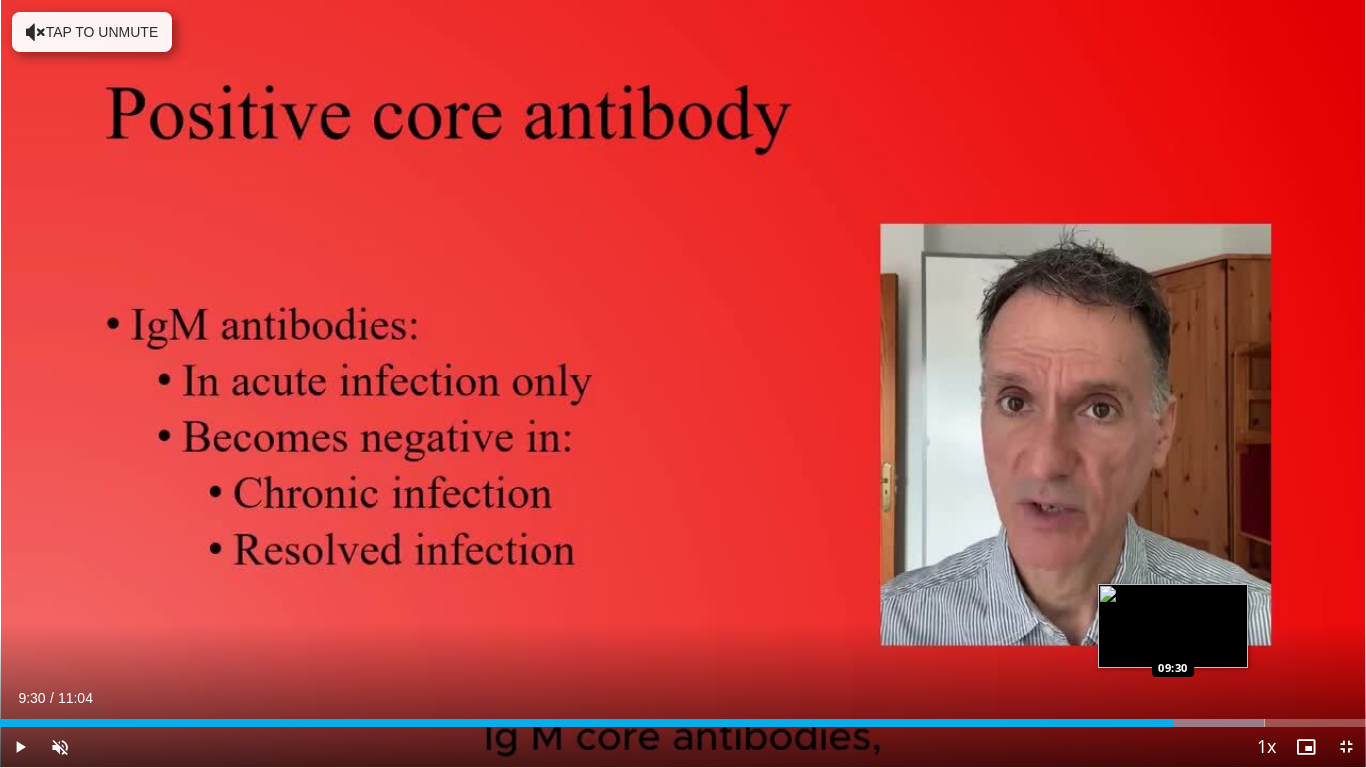 click at bounding box center (1193, 723) 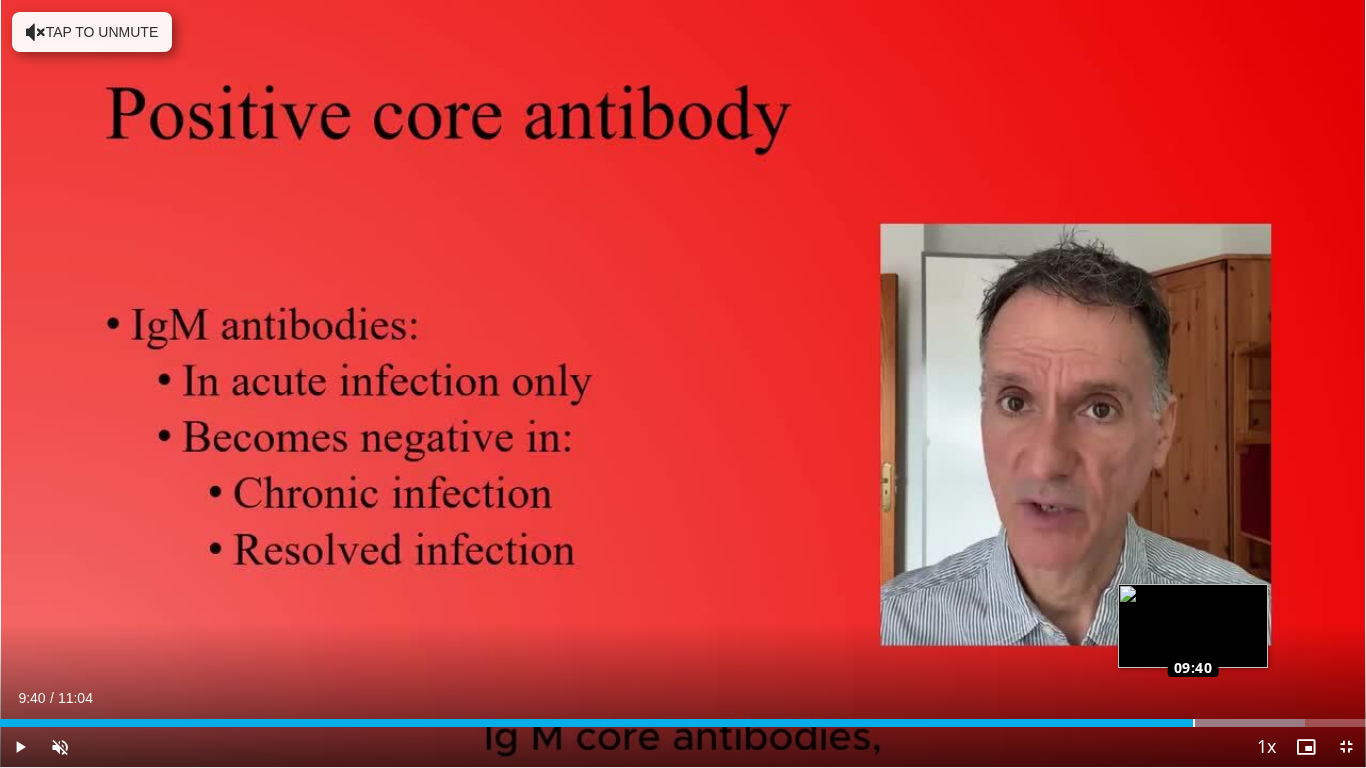 click on "Loaded :  95.56% 09:39 09:40" at bounding box center (683, 723) 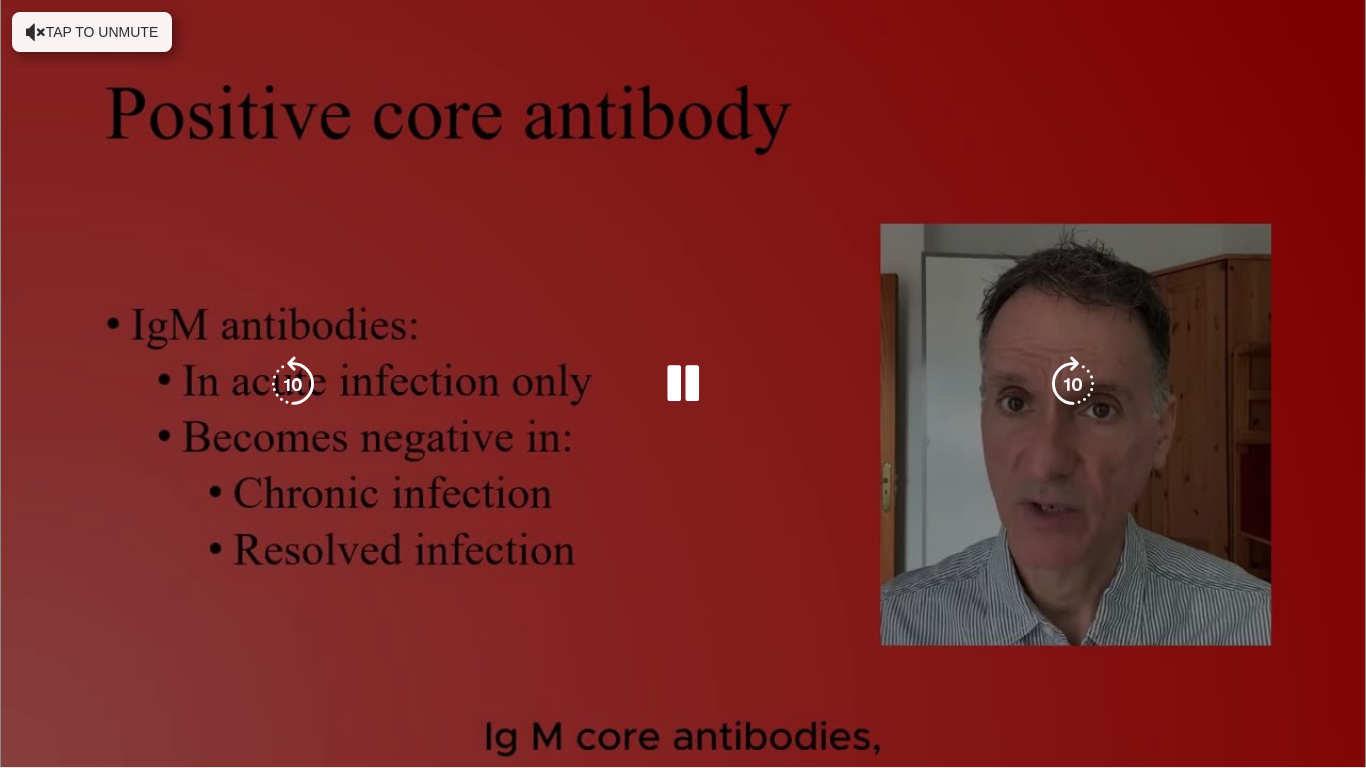 click on "10 seconds
Tap to unmute" at bounding box center [683, 383] 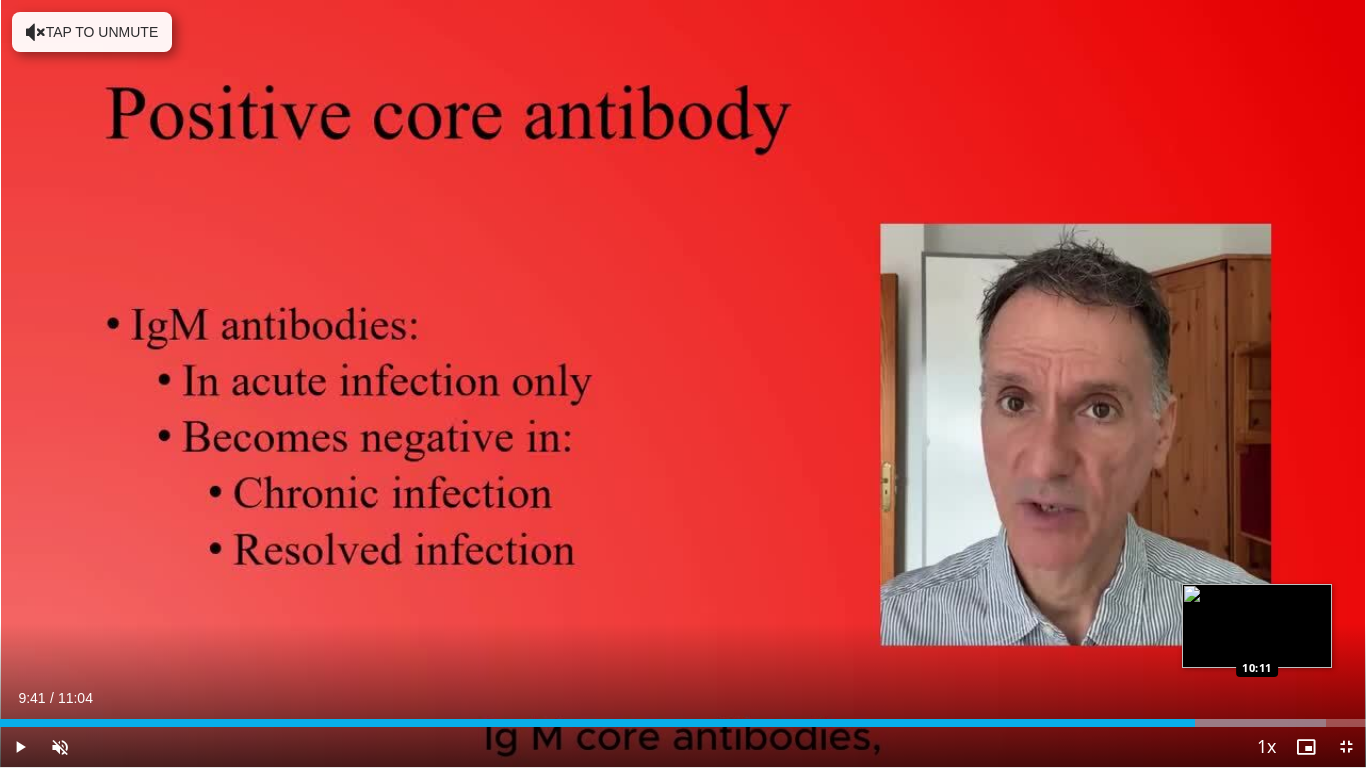 click at bounding box center [1230, 723] 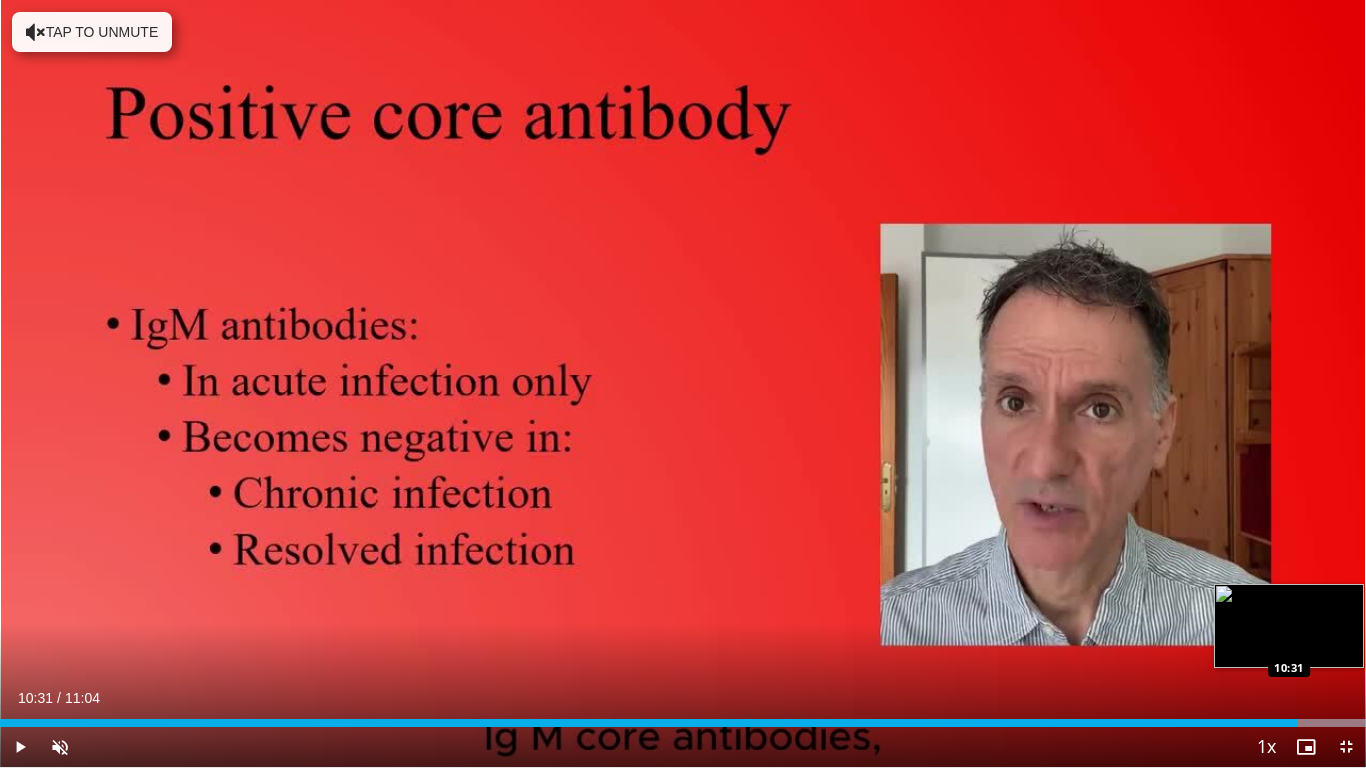 click at bounding box center (1281, 723) 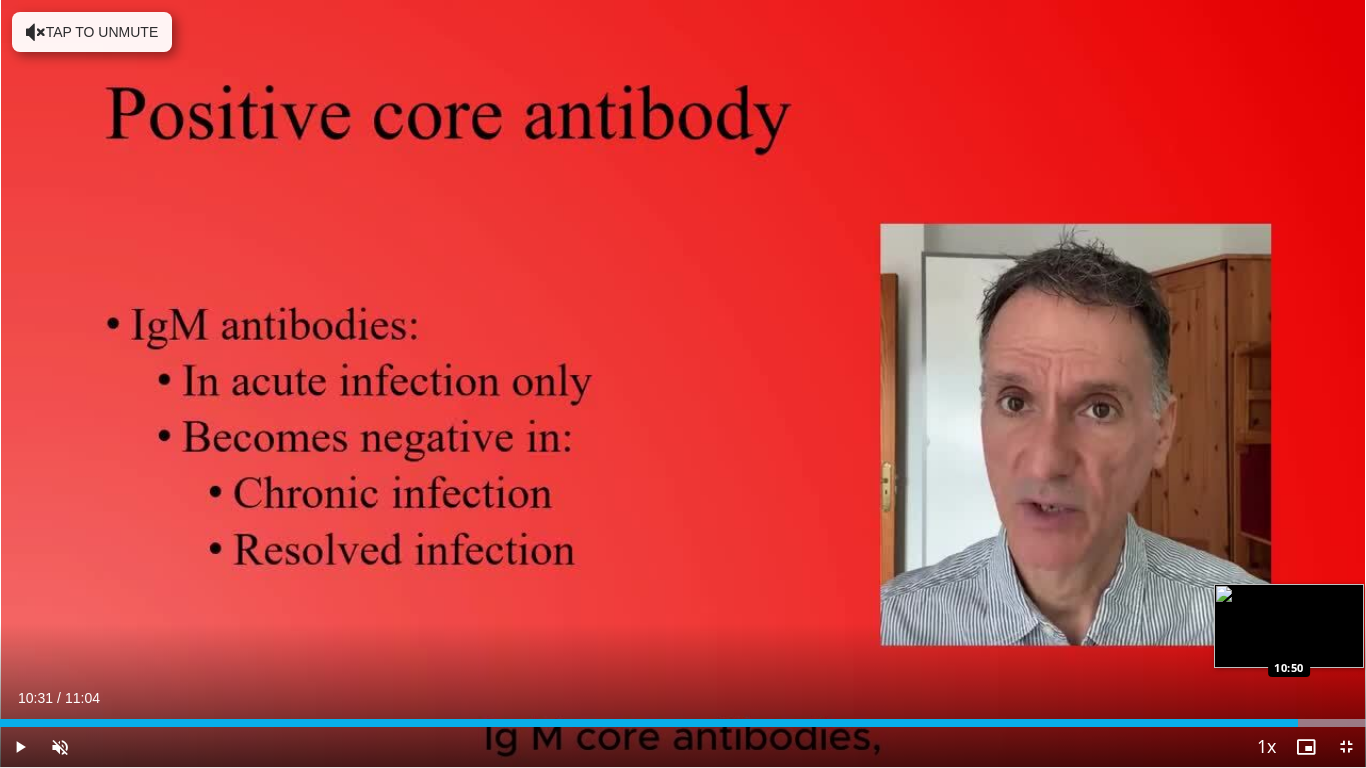 click at bounding box center (1281, 723) 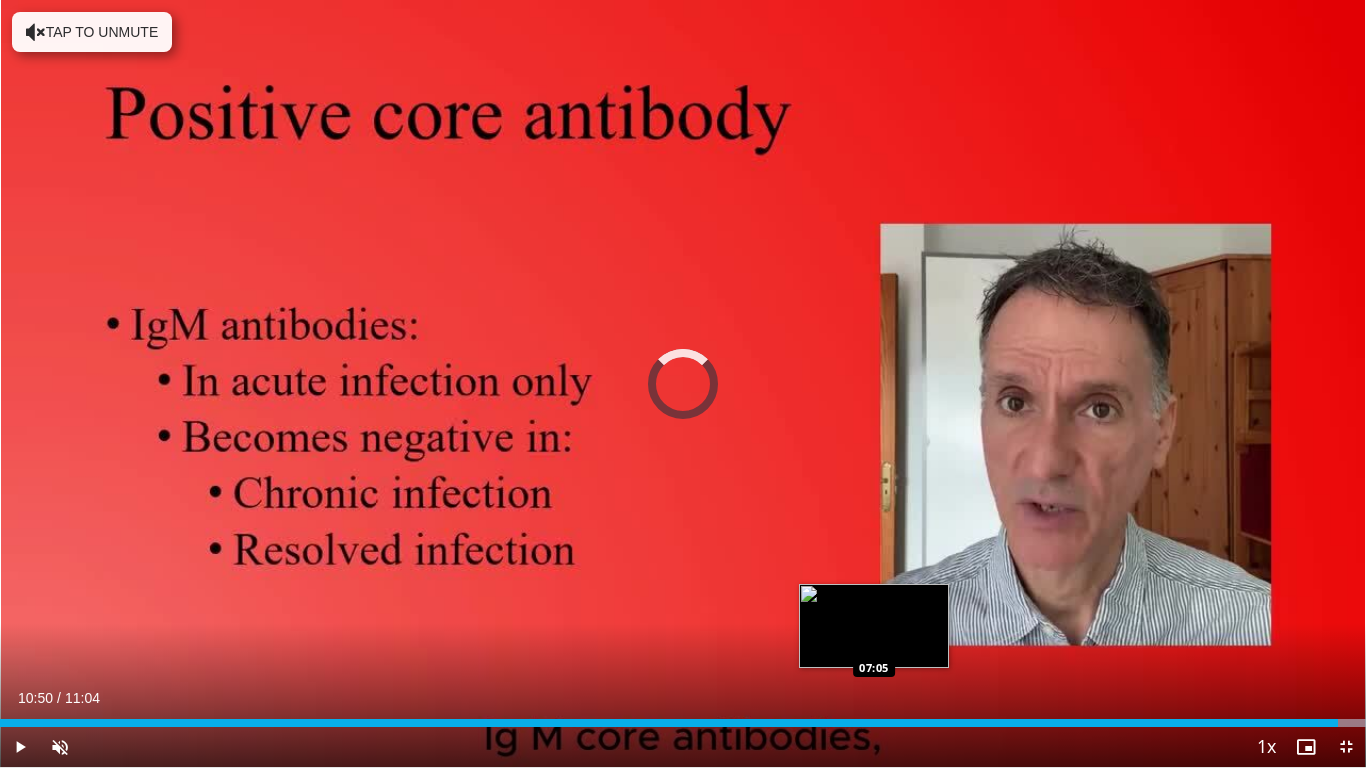 click on "10:50" at bounding box center [669, 723] 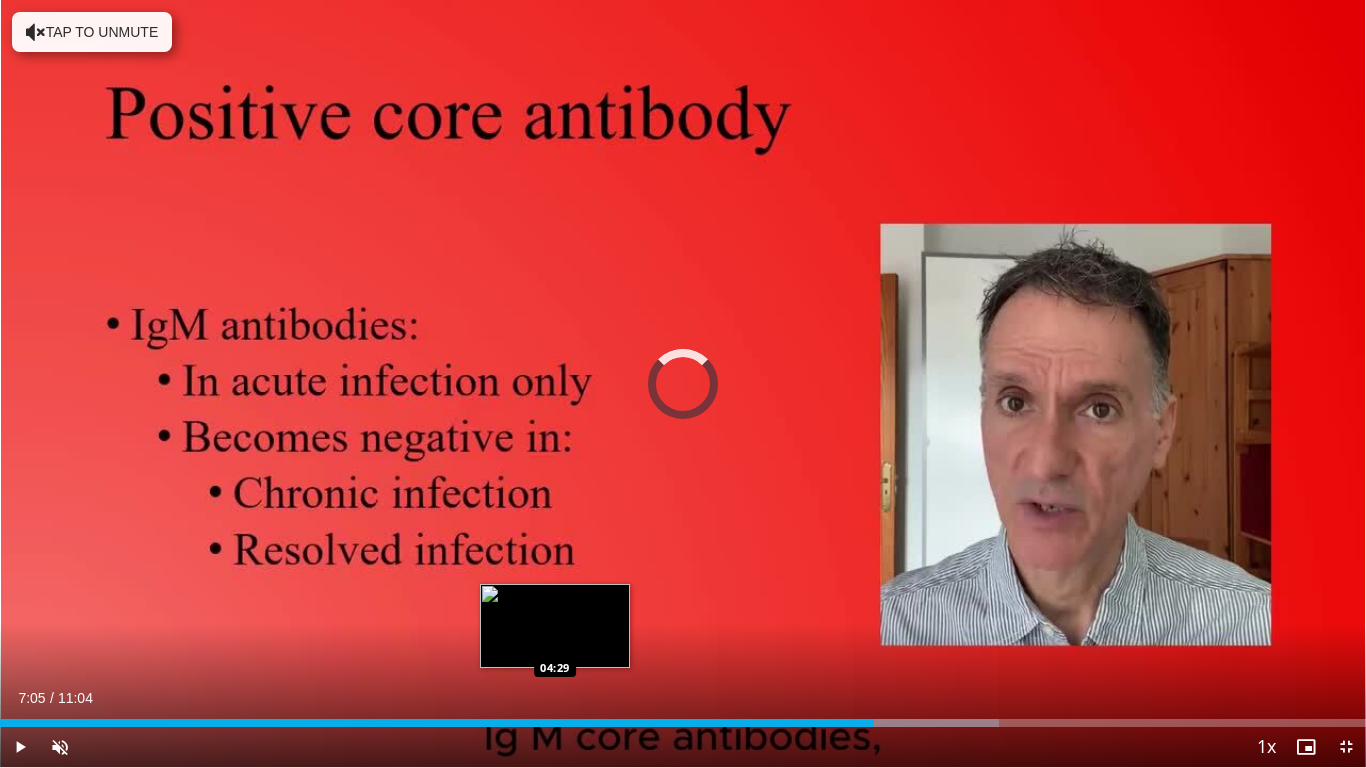 click on "07:05" at bounding box center (437, 723) 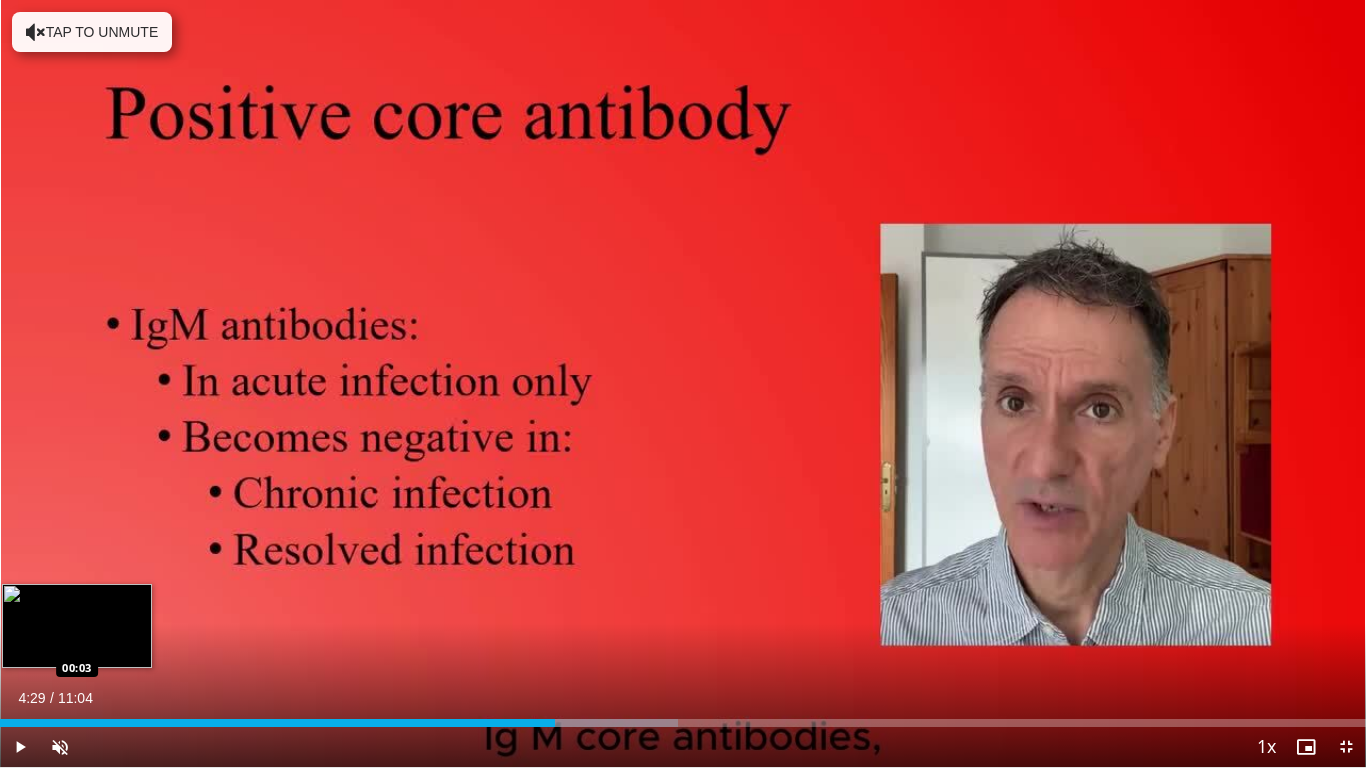 click on "Loaded :  49.67% 04:29 00:03" at bounding box center (683, 717) 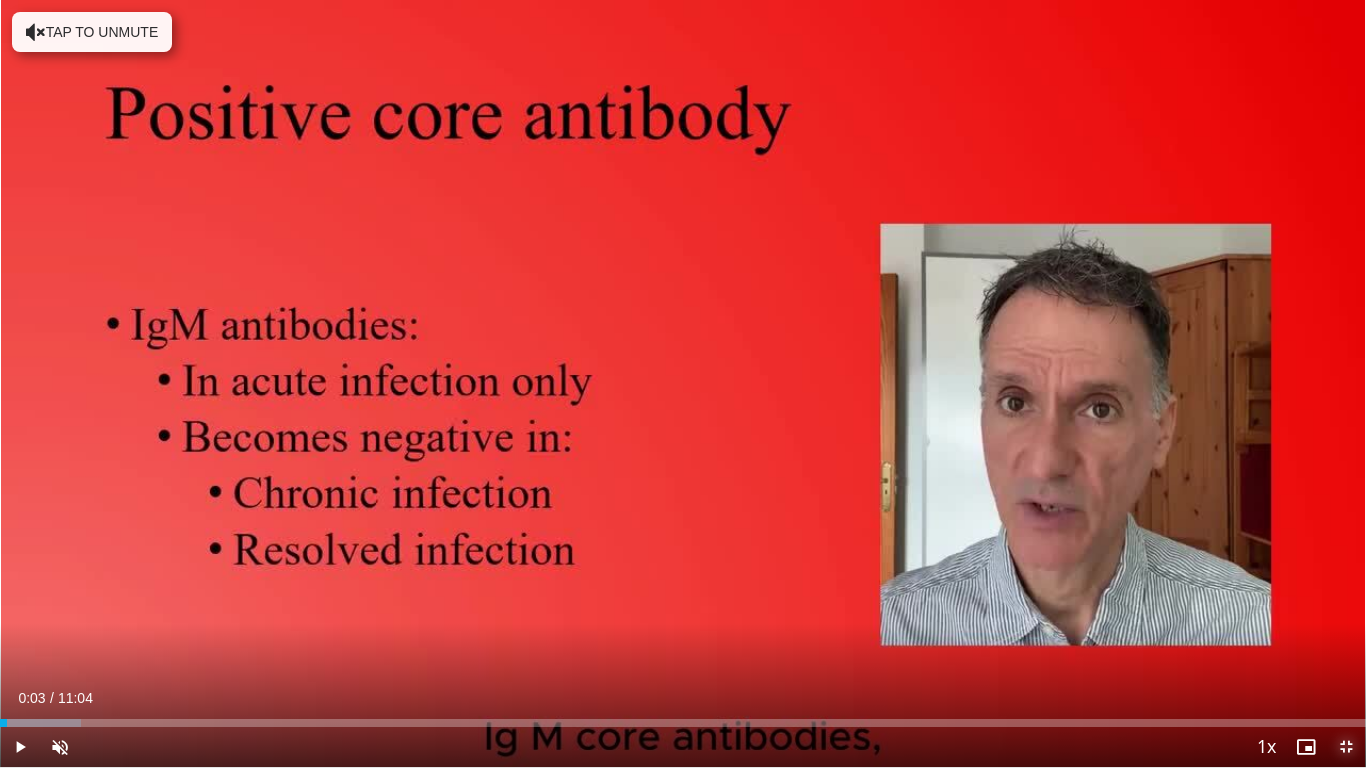 click at bounding box center [1346, 747] 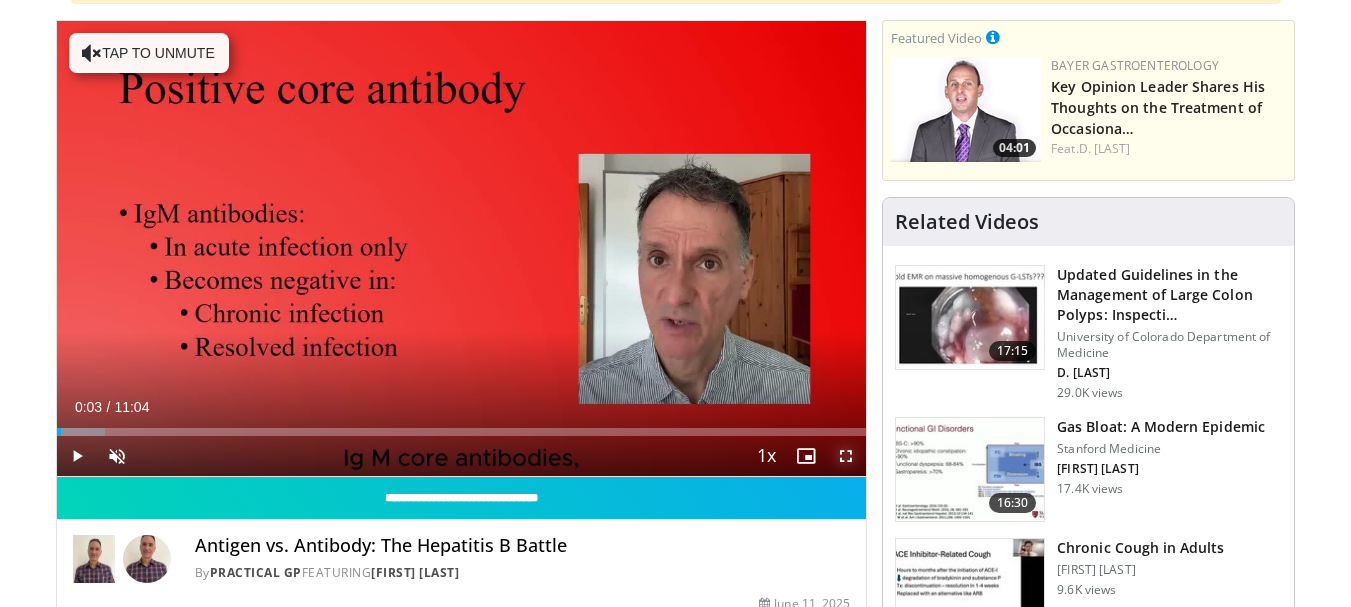 click at bounding box center [846, 456] 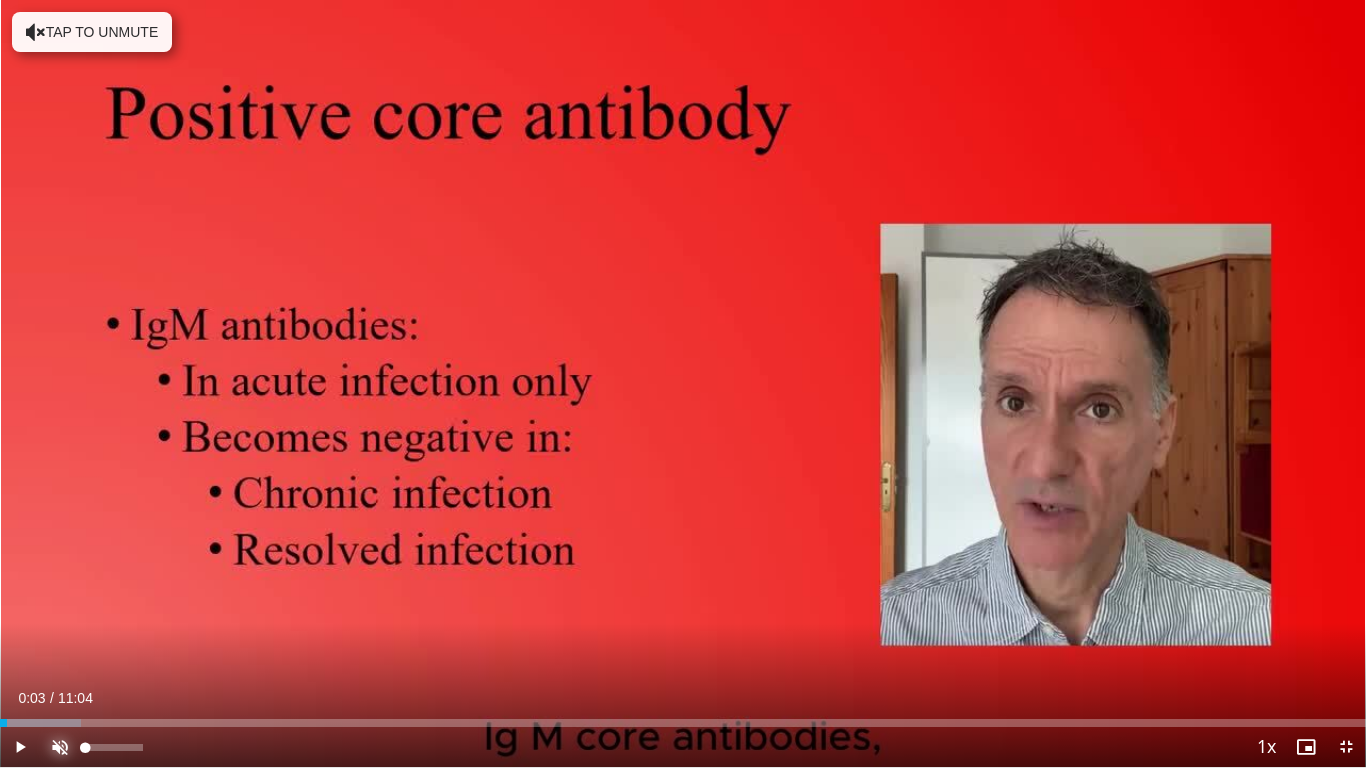 click at bounding box center [60, 747] 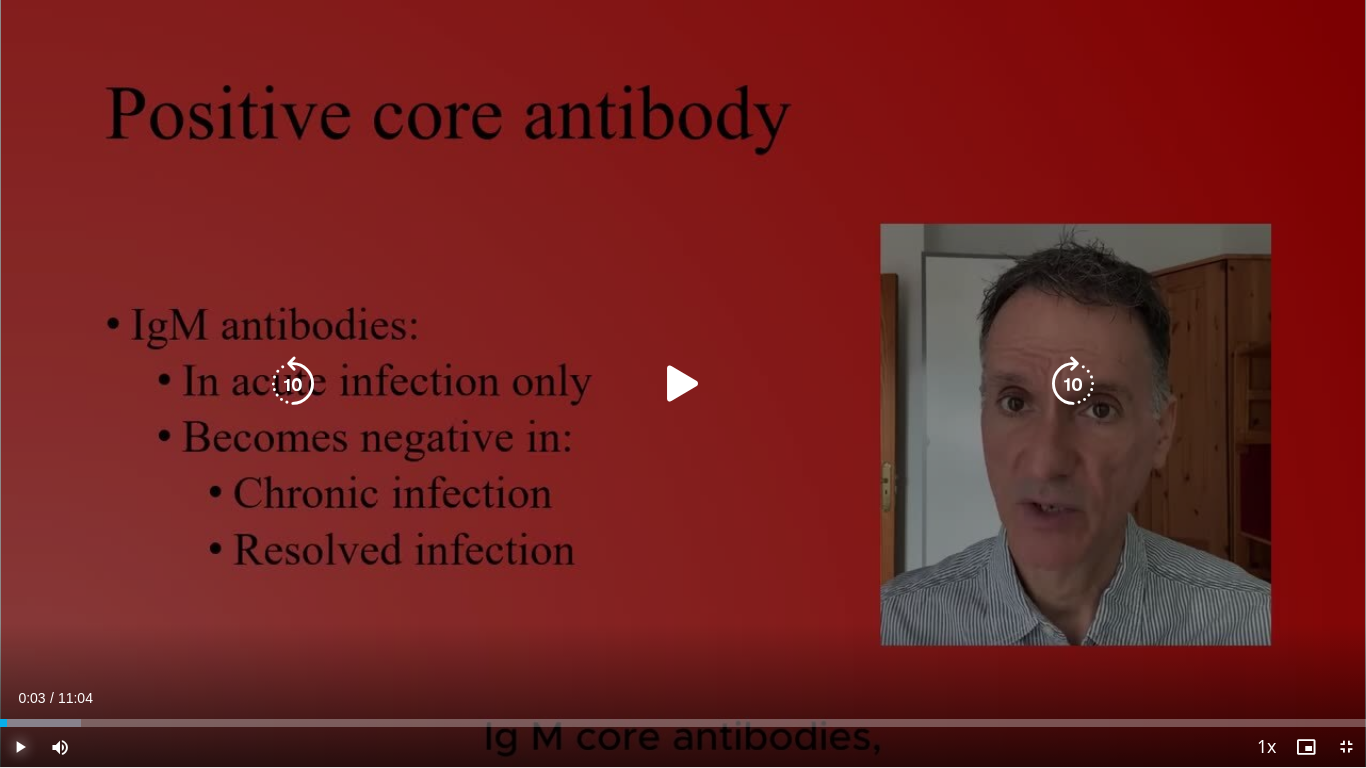 drag, startPoint x: 11, startPoint y: 744, endPoint x: 22, endPoint y: 749, distance: 12.083046 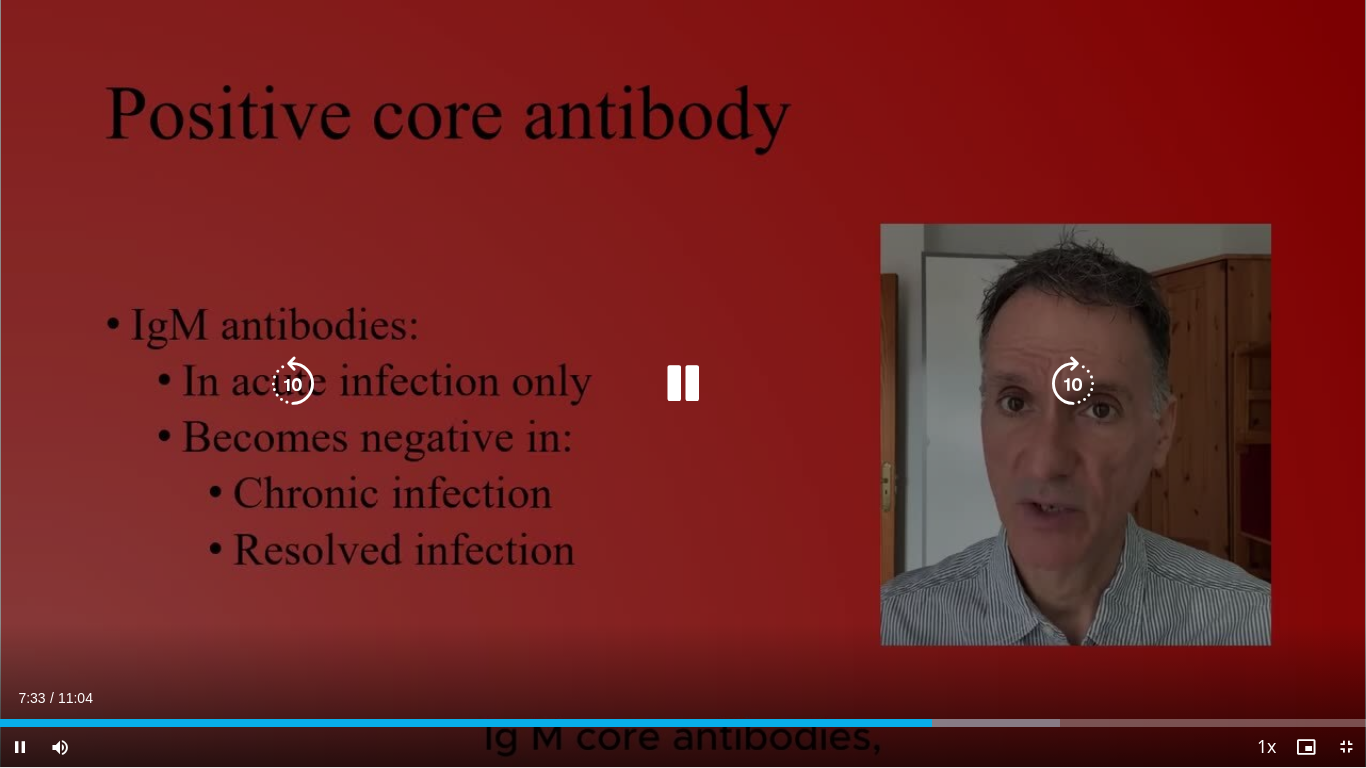click at bounding box center [683, 384] 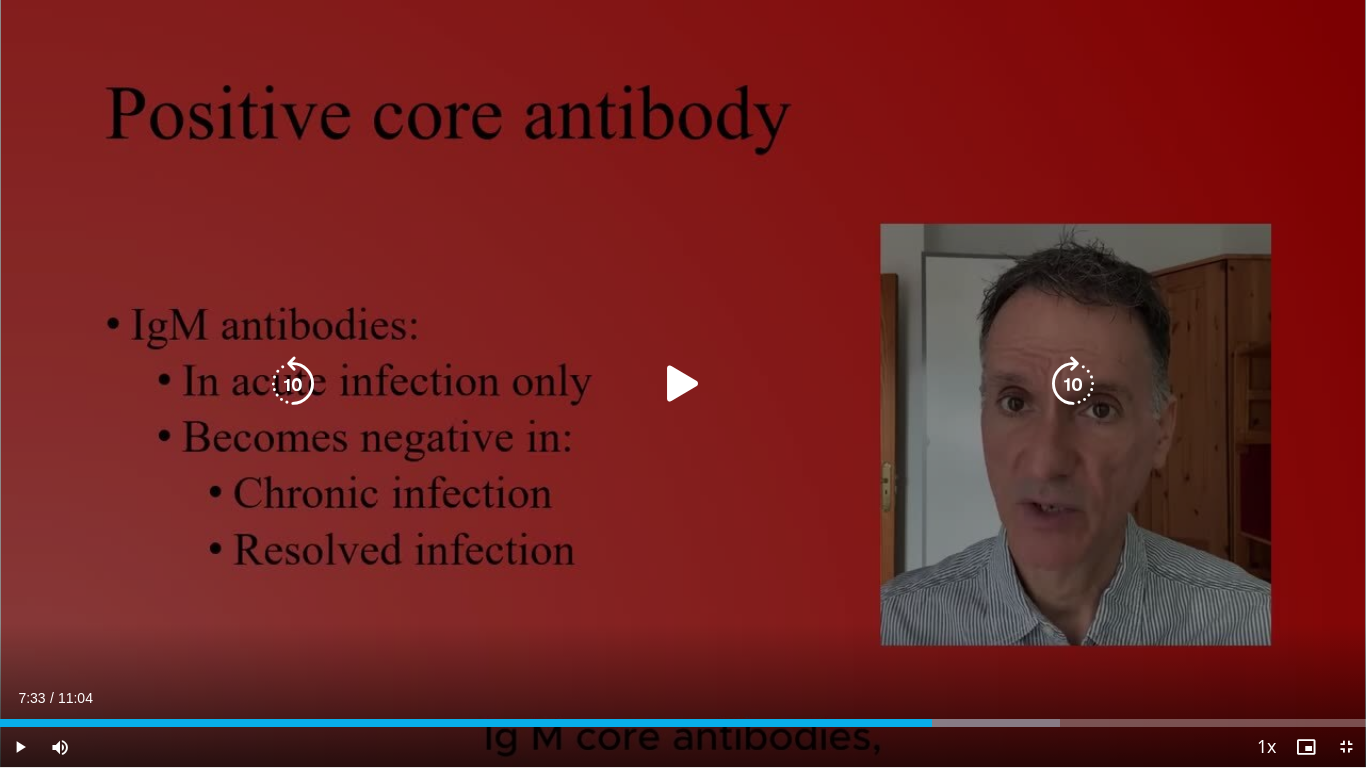 click on "10 seconds
Tap to unmute" at bounding box center [683, 383] 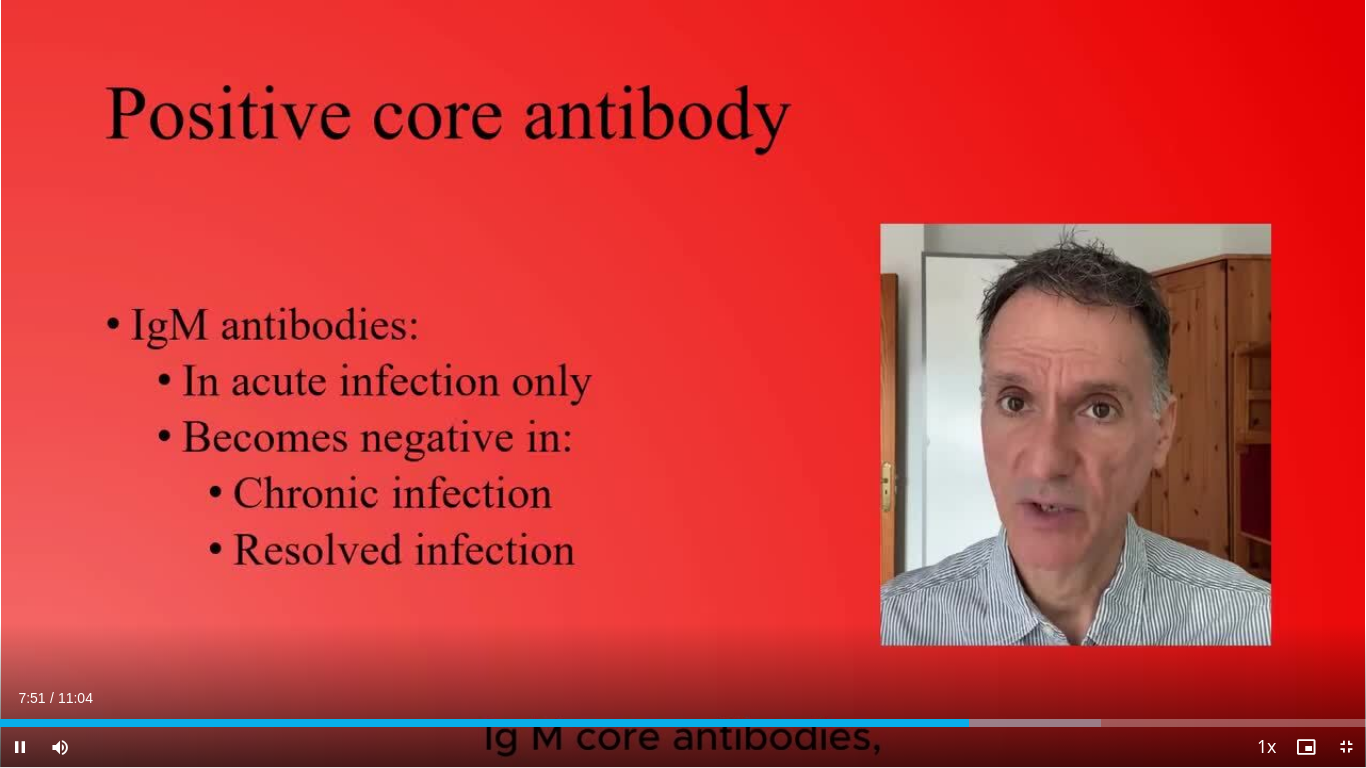 click on "Current Time  7:51 / Duration  11:04 Pause Skip Backward Skip Forward Mute 100% Loaded :  80.62% 07:51 05:12 Stream Type  LIVE Seek to live, currently behind live LIVE   1x Playback Rate 0.5x 0.75x 1x , selected 1.25x 1.5x 1.75x 2x Chapters Chapters Descriptions descriptions off , selected Captions captions settings , opens captions settings dialog captions off , selected Audio Track en (Main) , selected Exit Fullscreen Enable picture-in-picture mode" at bounding box center [683, 747] 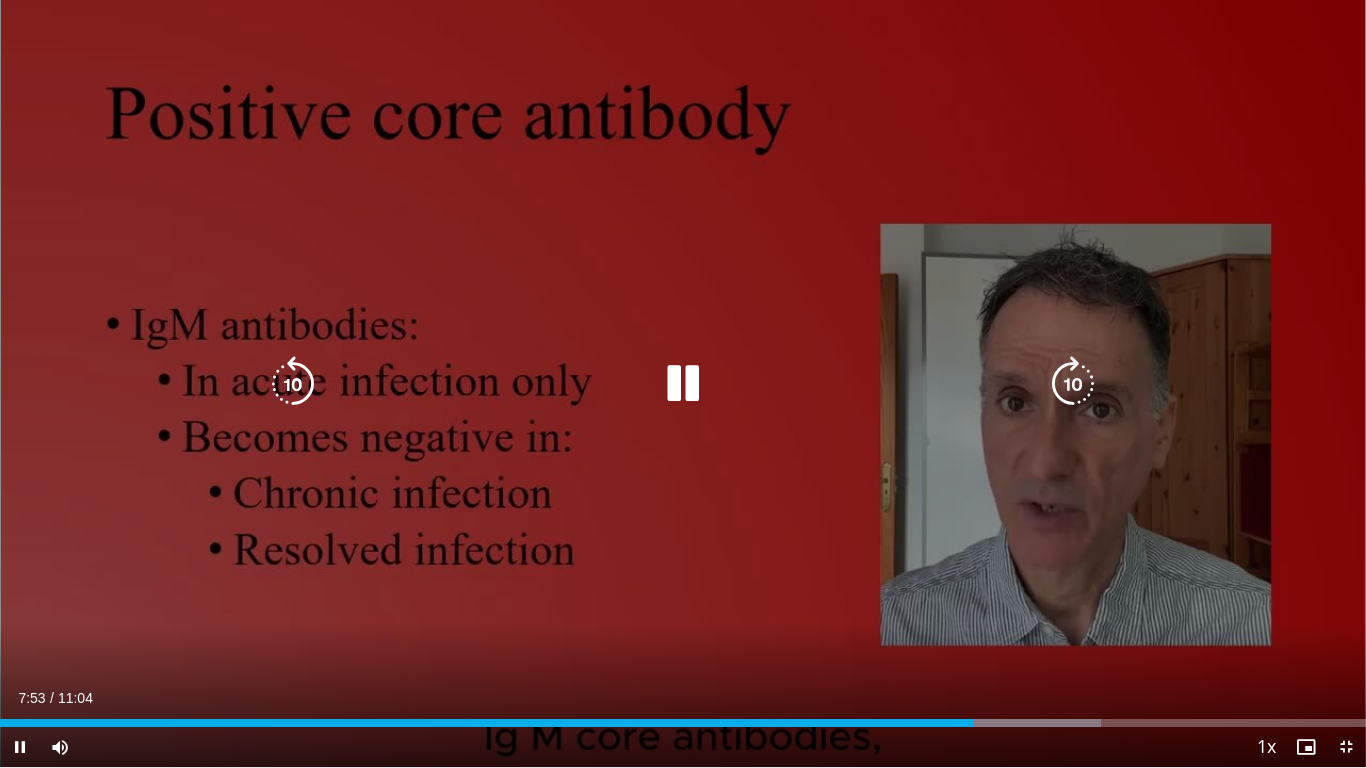 click at bounding box center [683, 384] 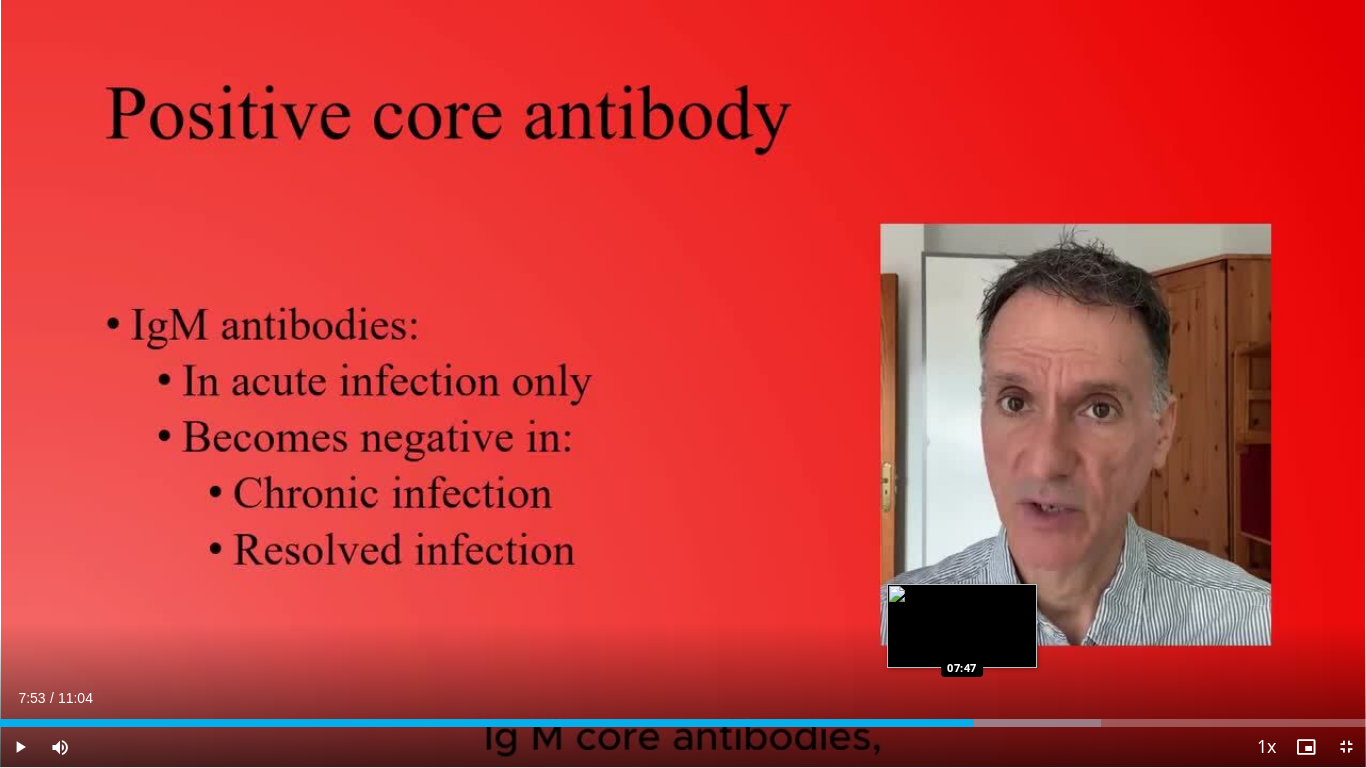 click on "Loaded :  80.62% 07:53 07:47" at bounding box center [683, 723] 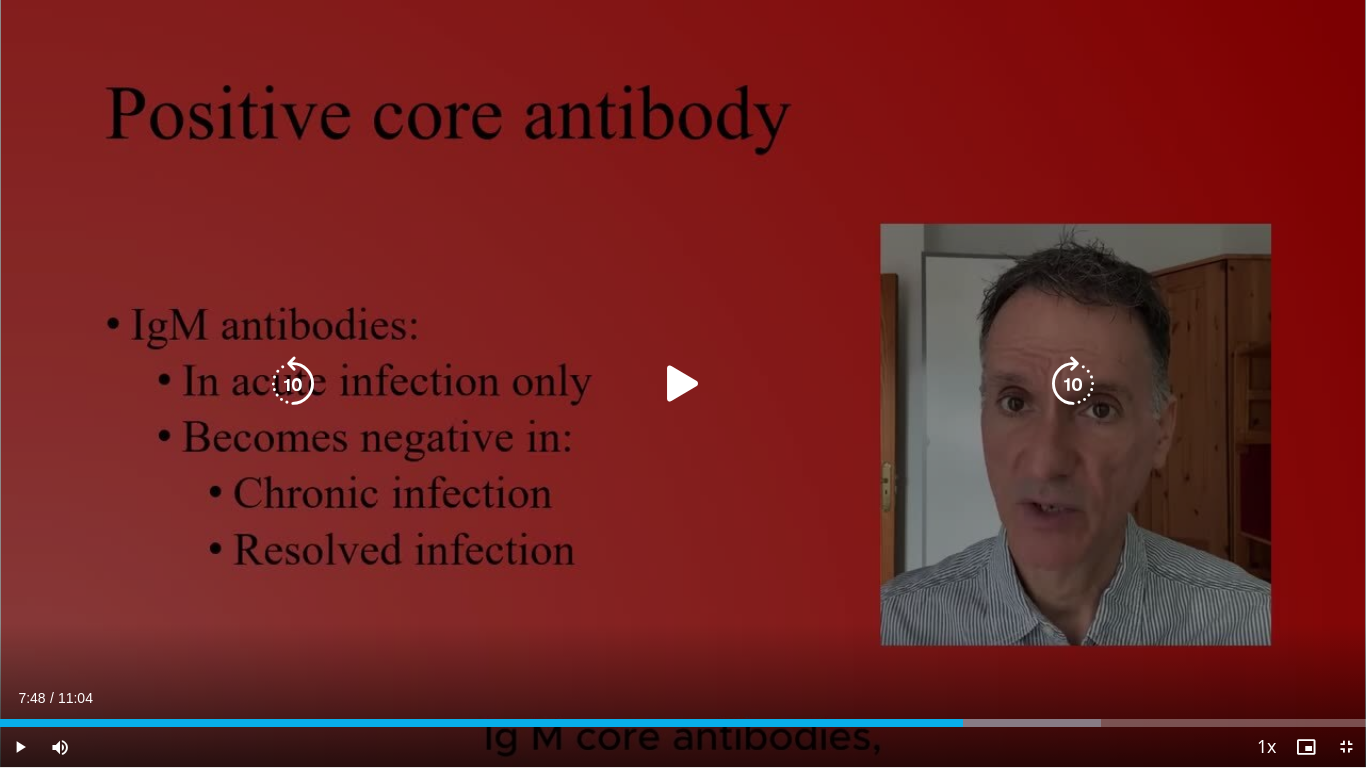 click at bounding box center [683, 384] 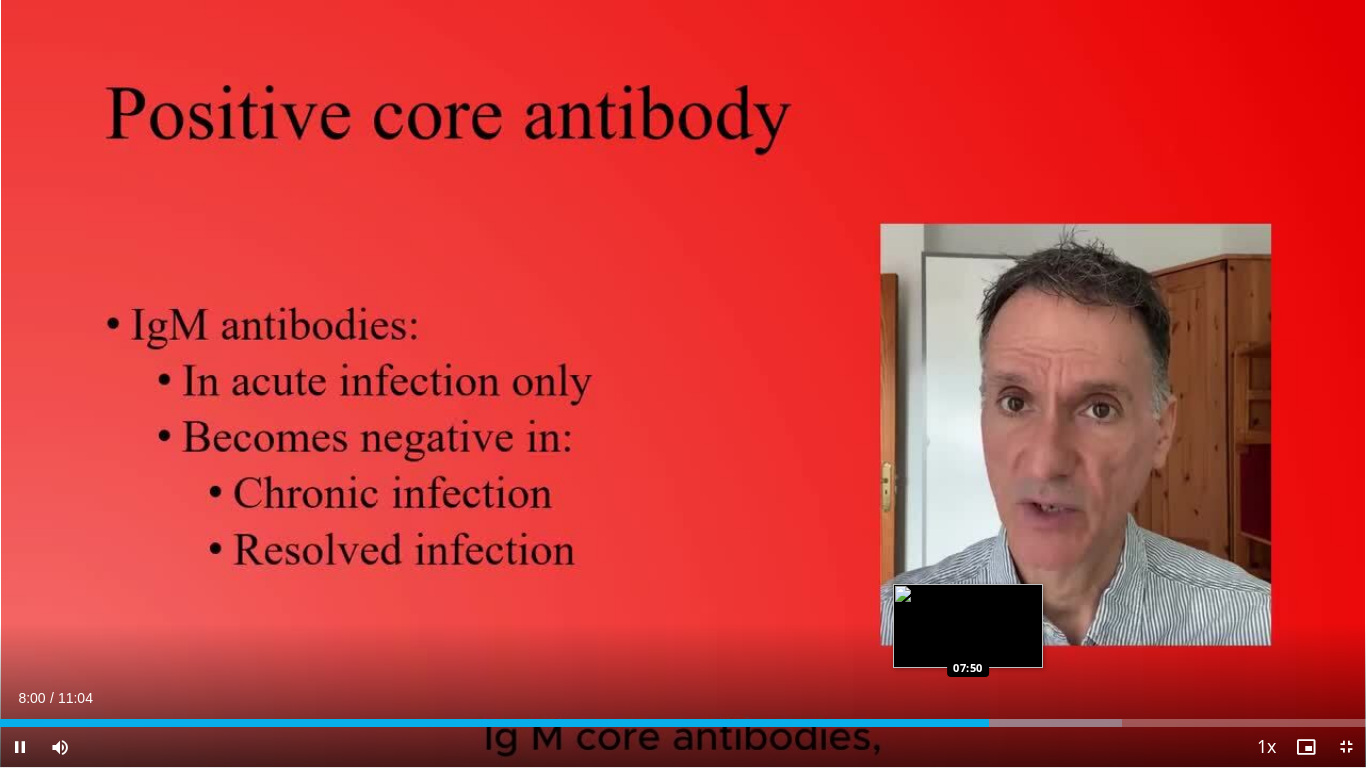 click on "Loaded :  82.11% 08:01 07:50" at bounding box center (683, 723) 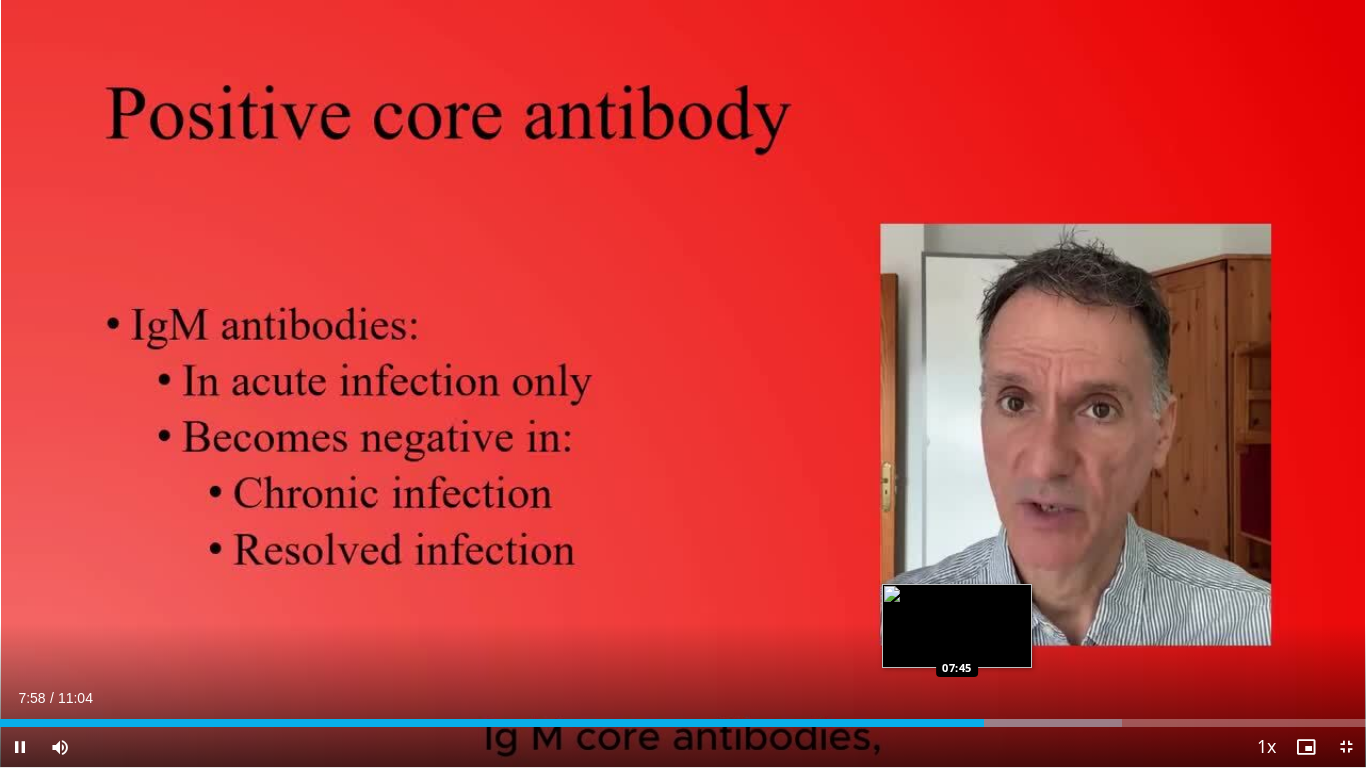 click on "07:58" at bounding box center (492, 723) 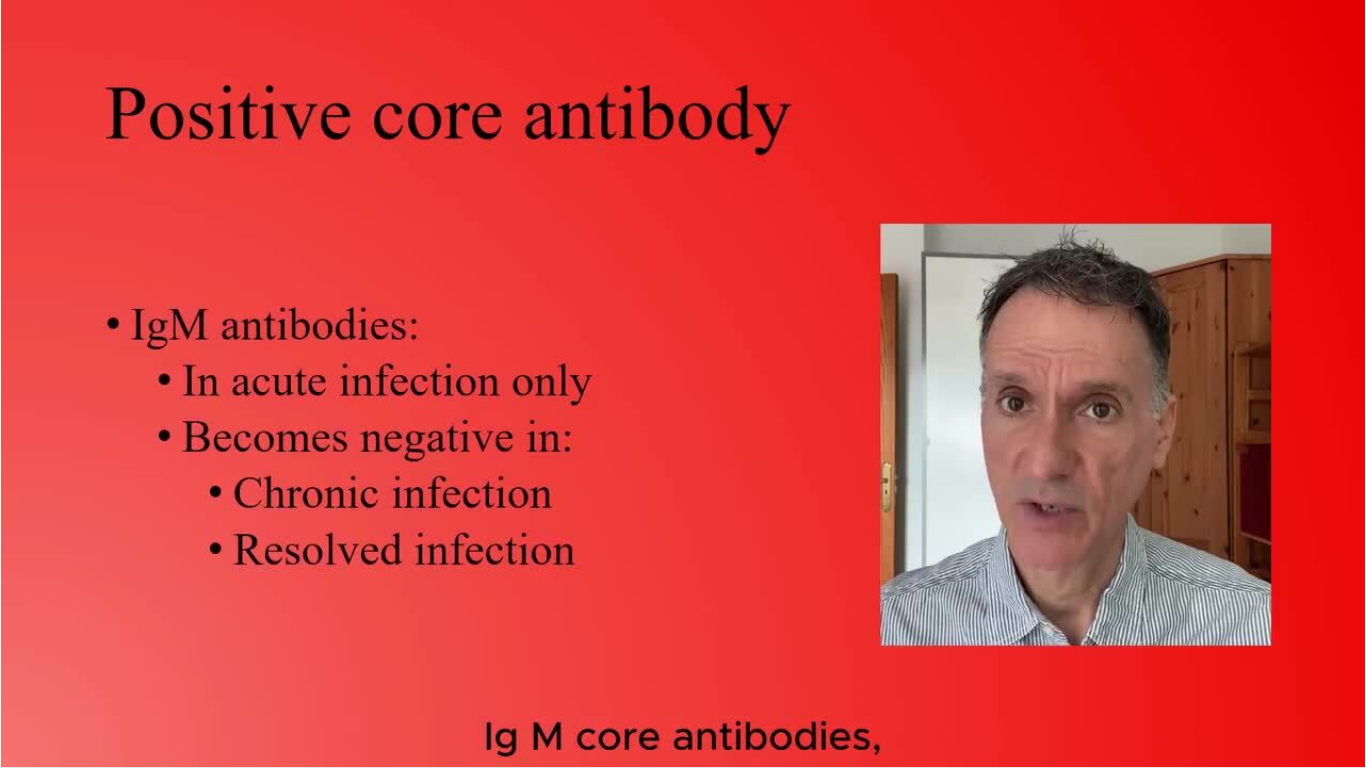 click on "10 seconds
Tap to unmute" at bounding box center [683, 383] 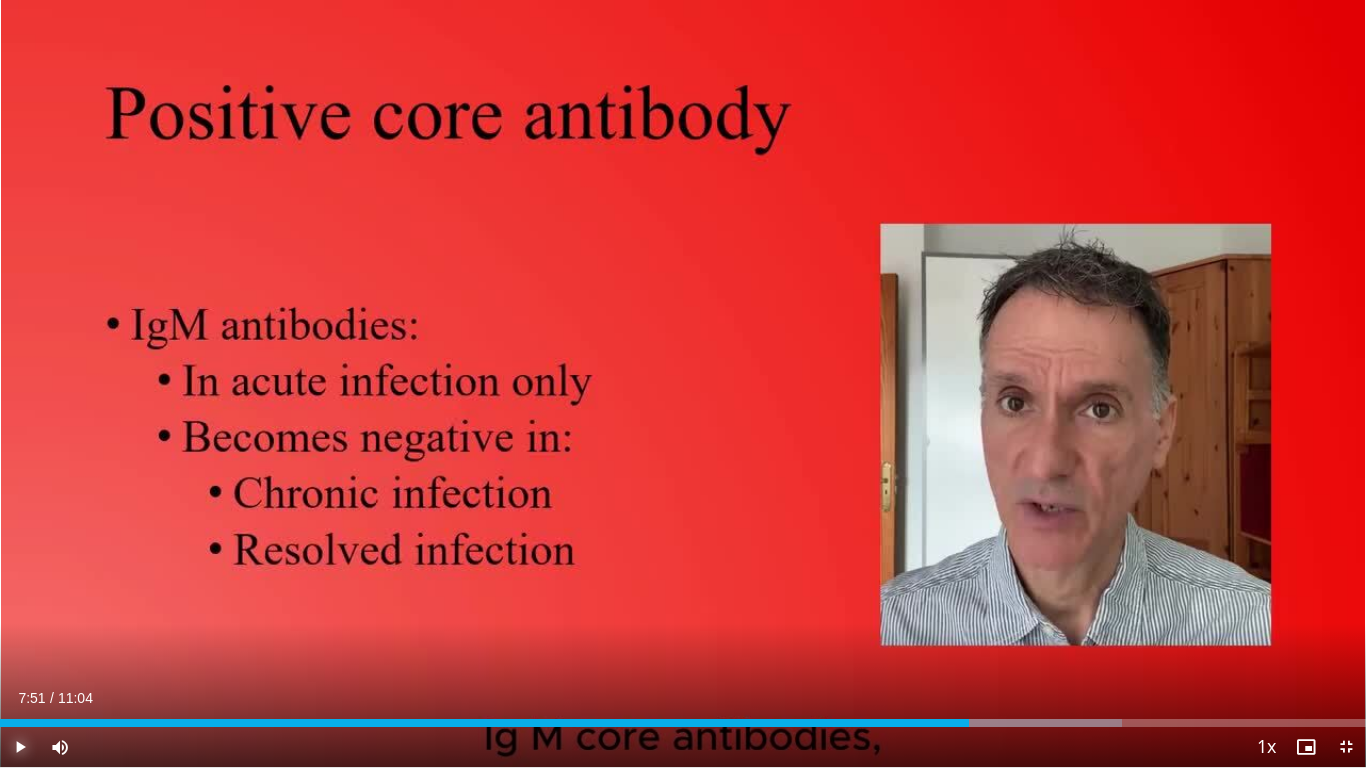 click at bounding box center (20, 747) 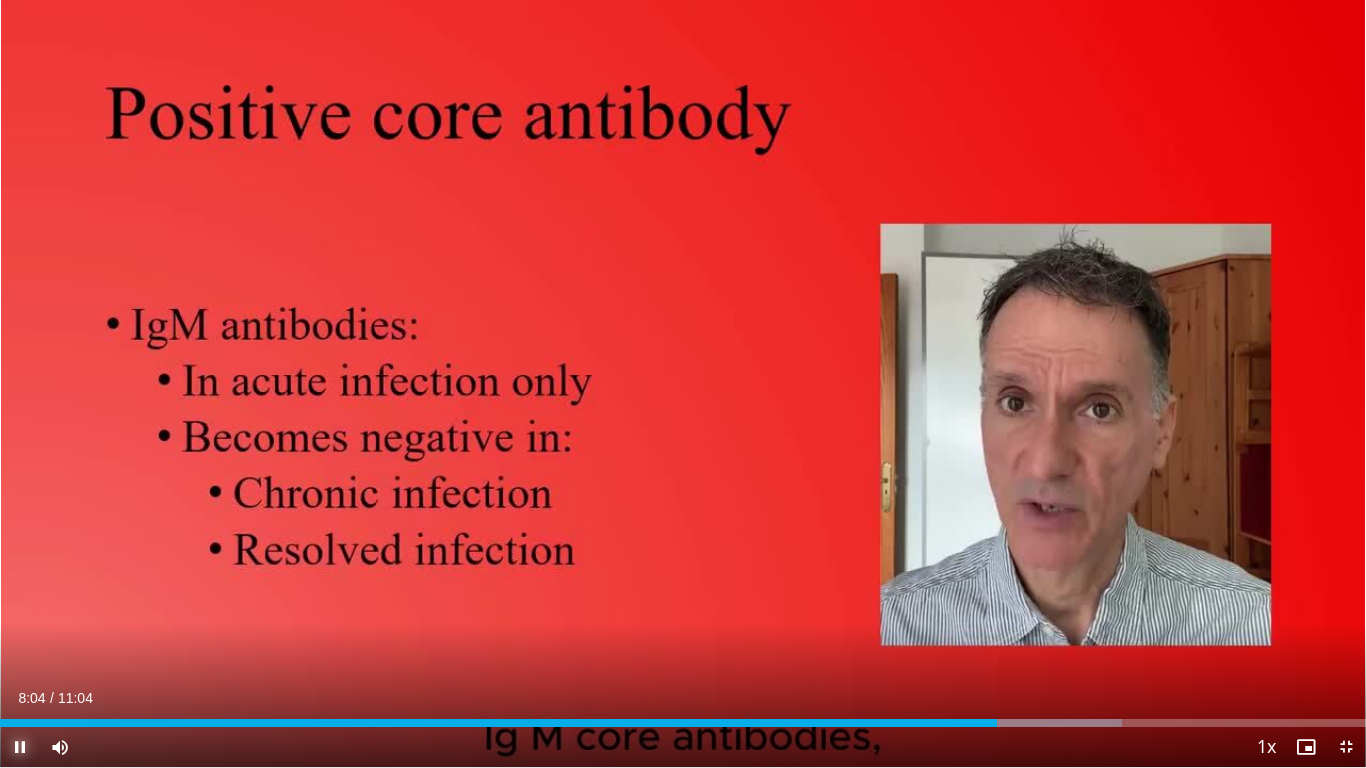 click at bounding box center [20, 747] 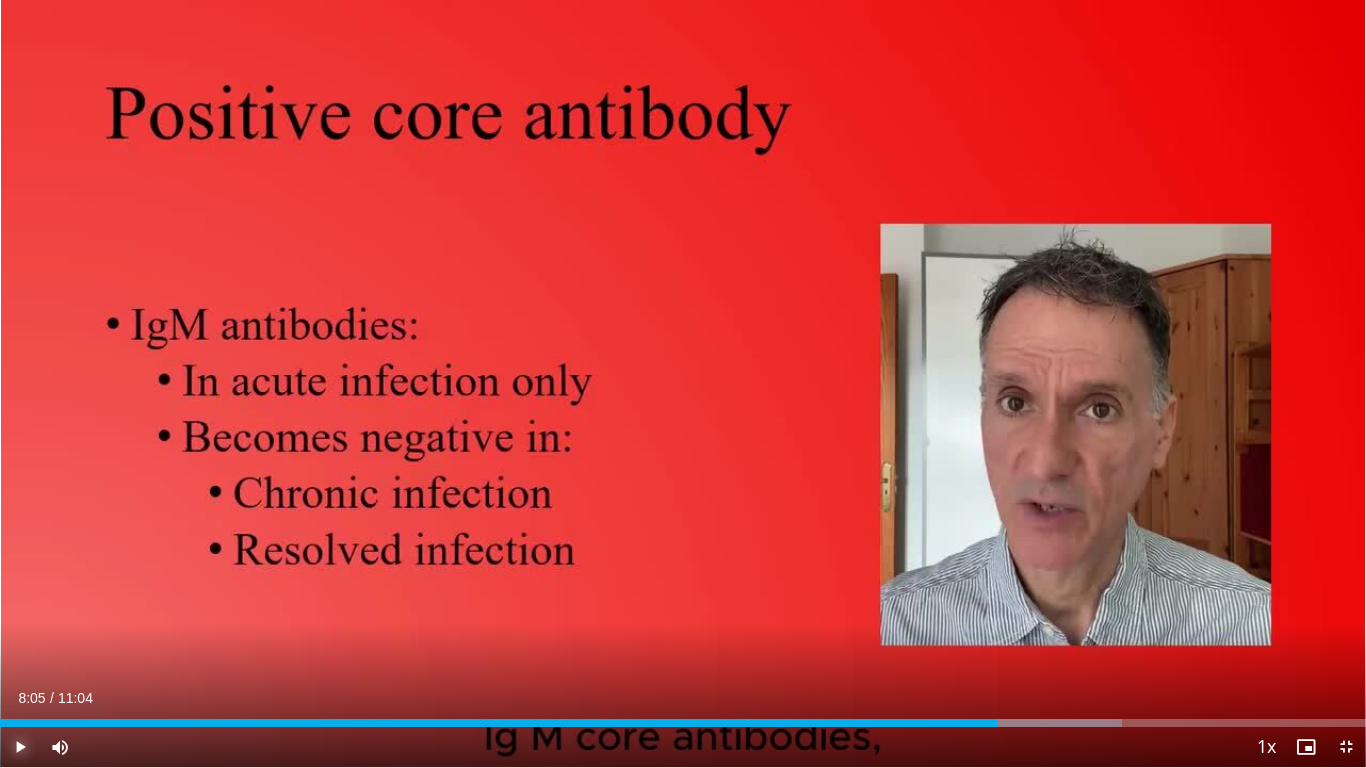 click at bounding box center [20, 747] 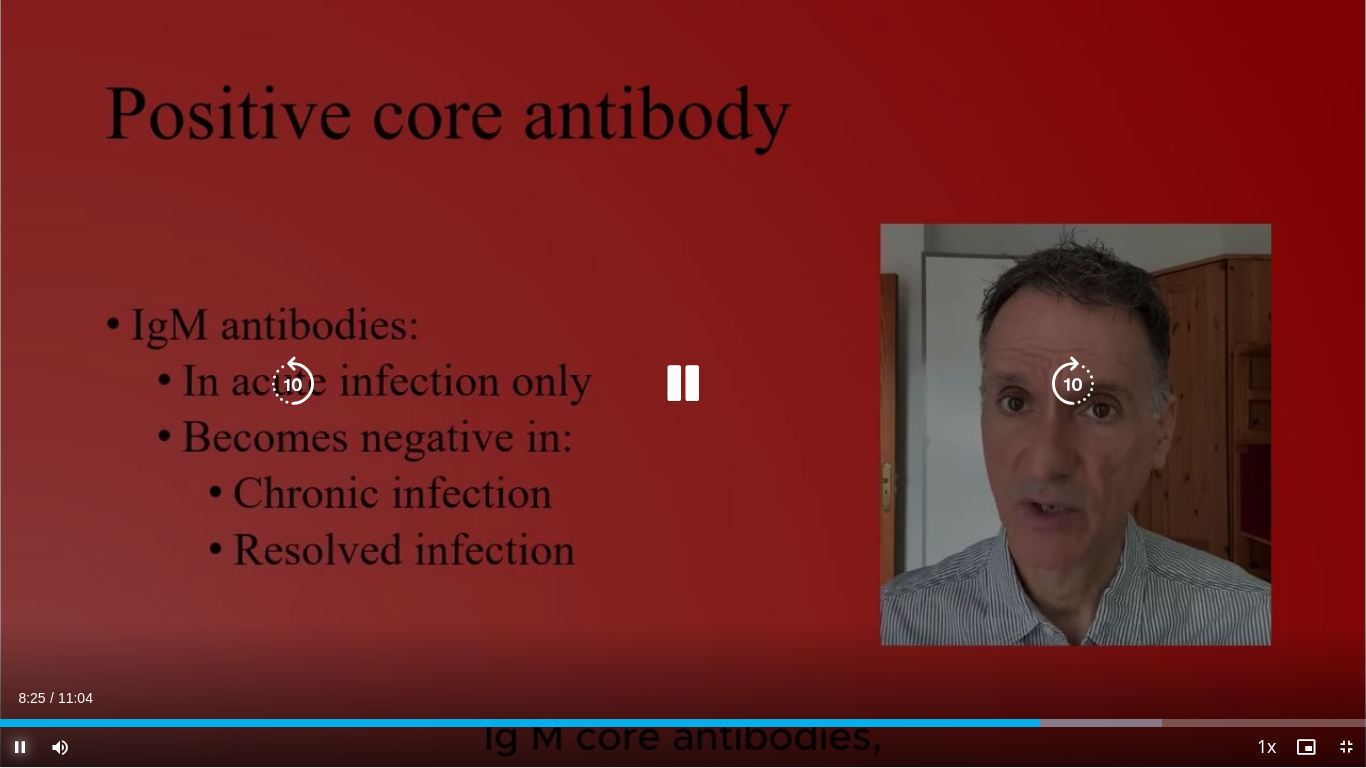click at bounding box center (20, 747) 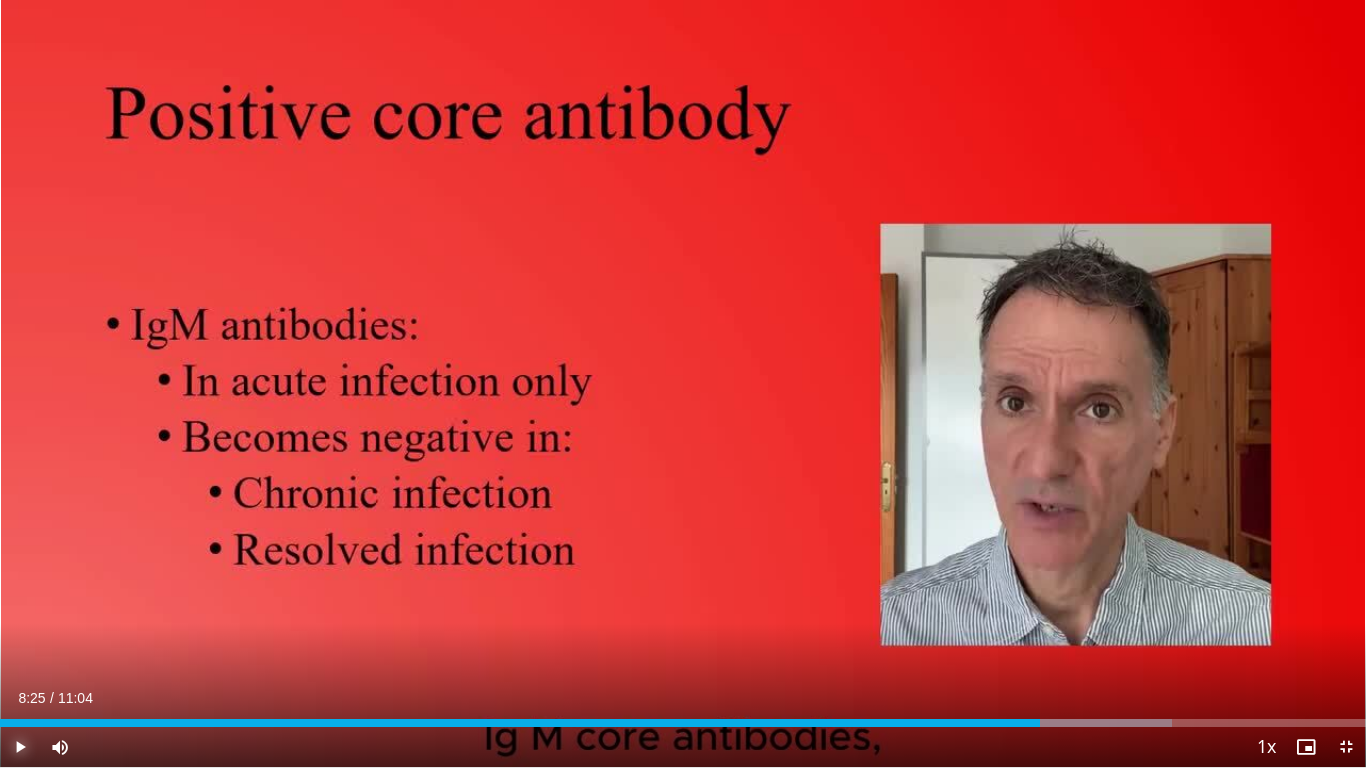 click at bounding box center (20, 747) 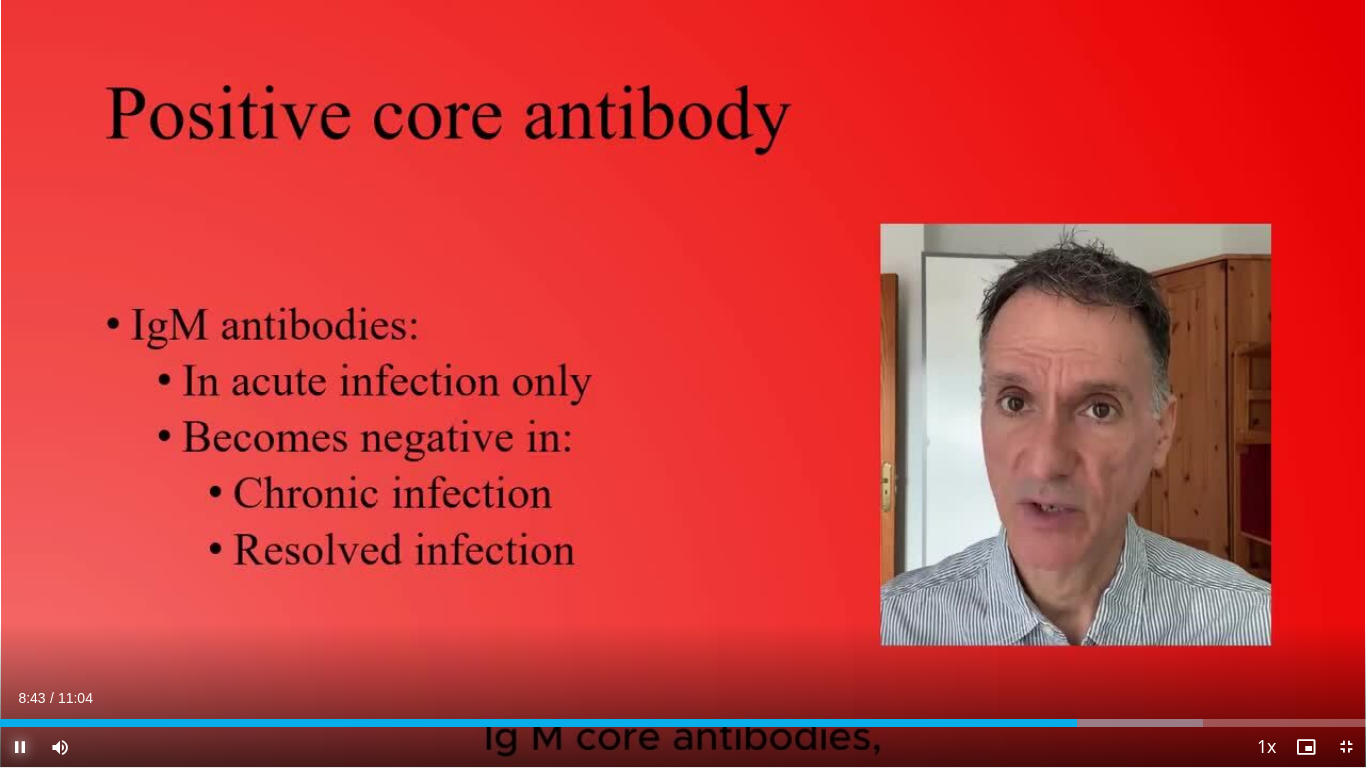 click at bounding box center [20, 747] 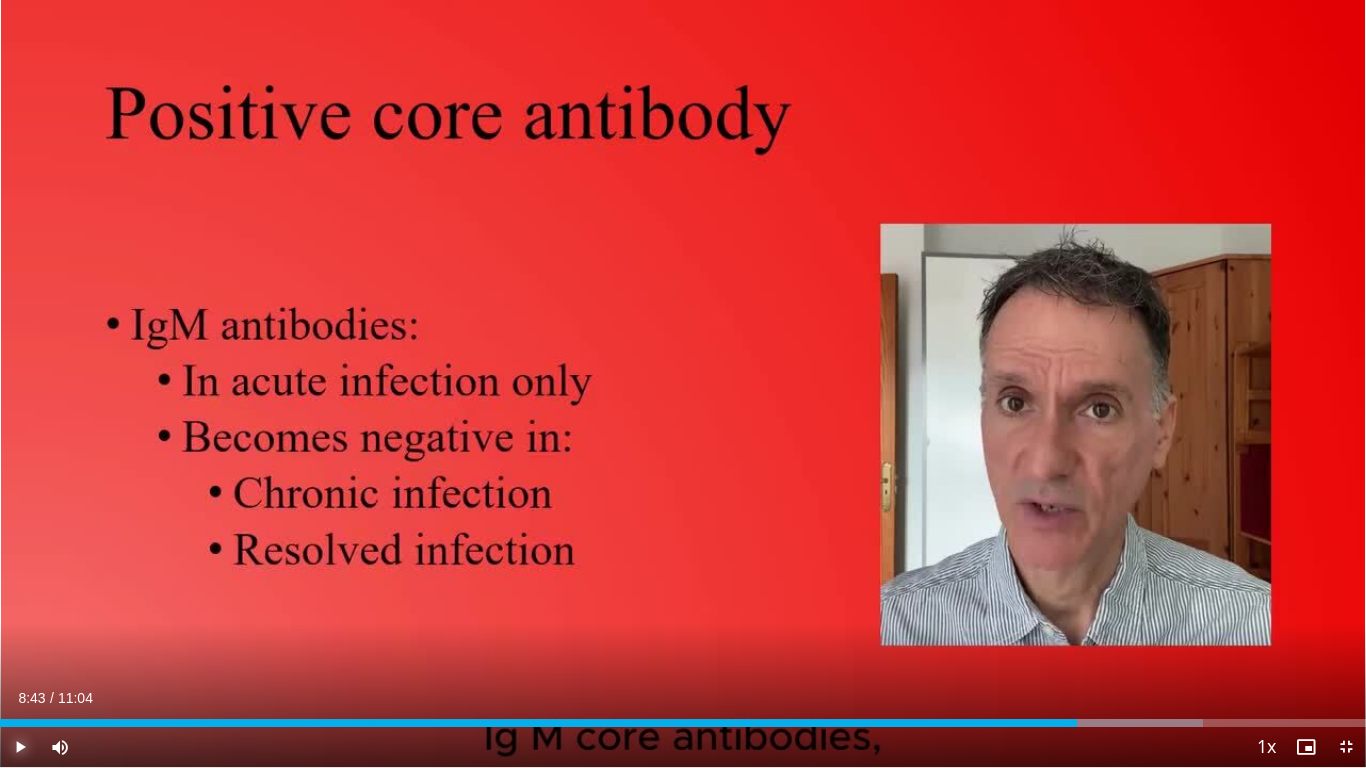 click at bounding box center (20, 747) 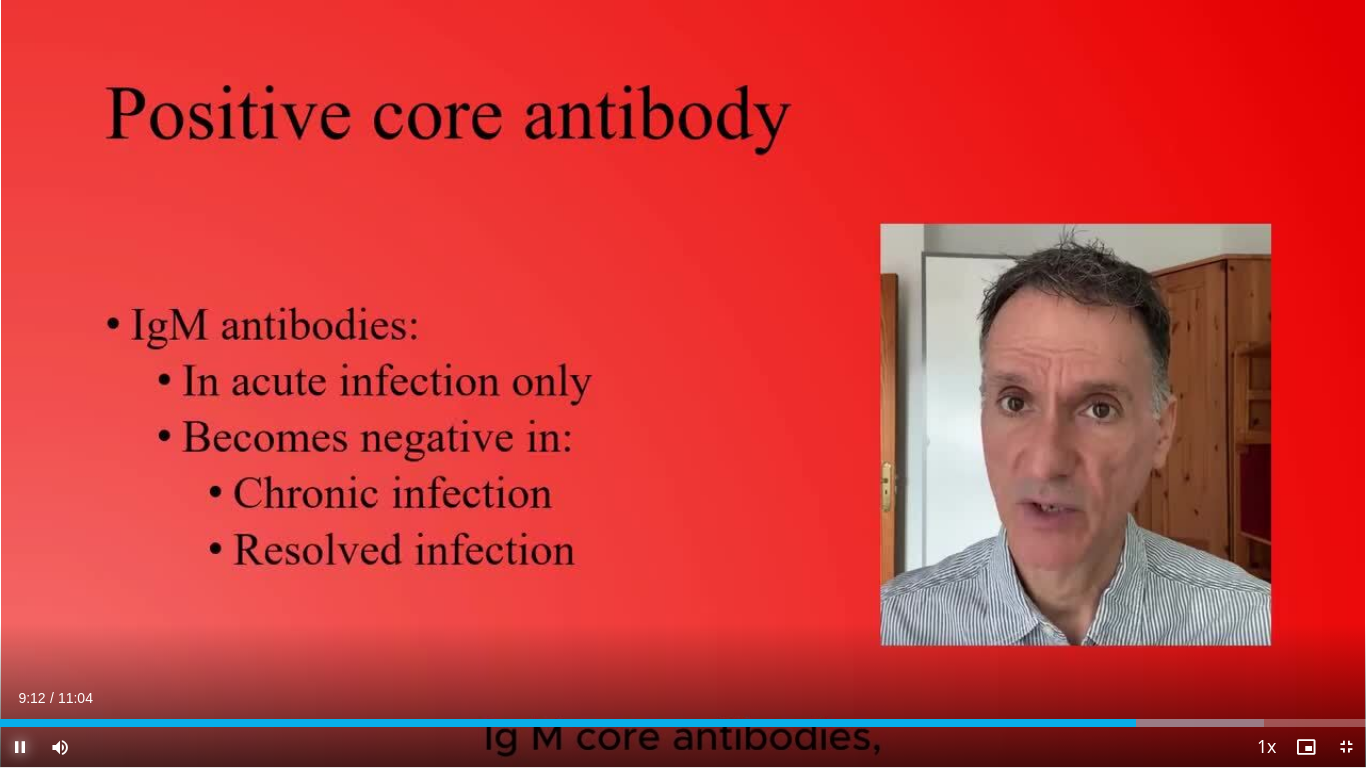 click at bounding box center (20, 747) 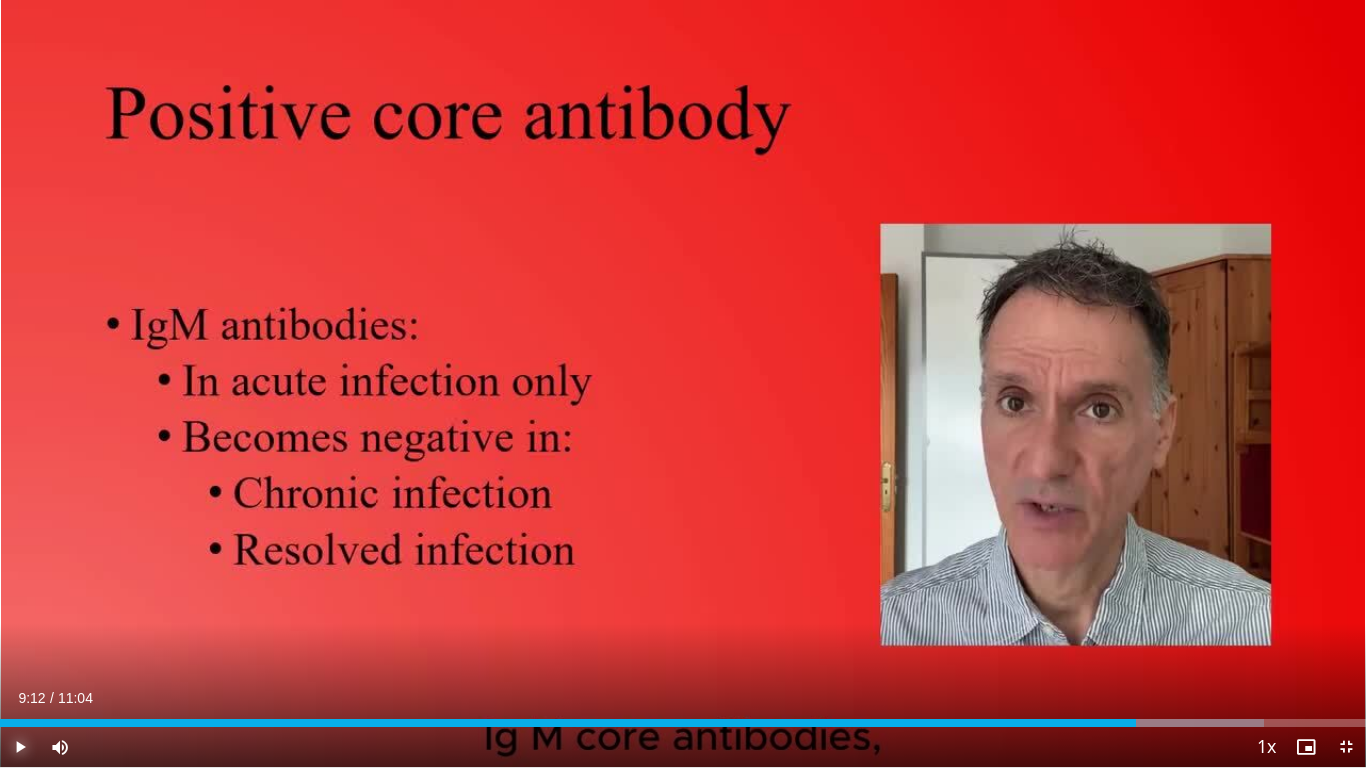 click at bounding box center [20, 747] 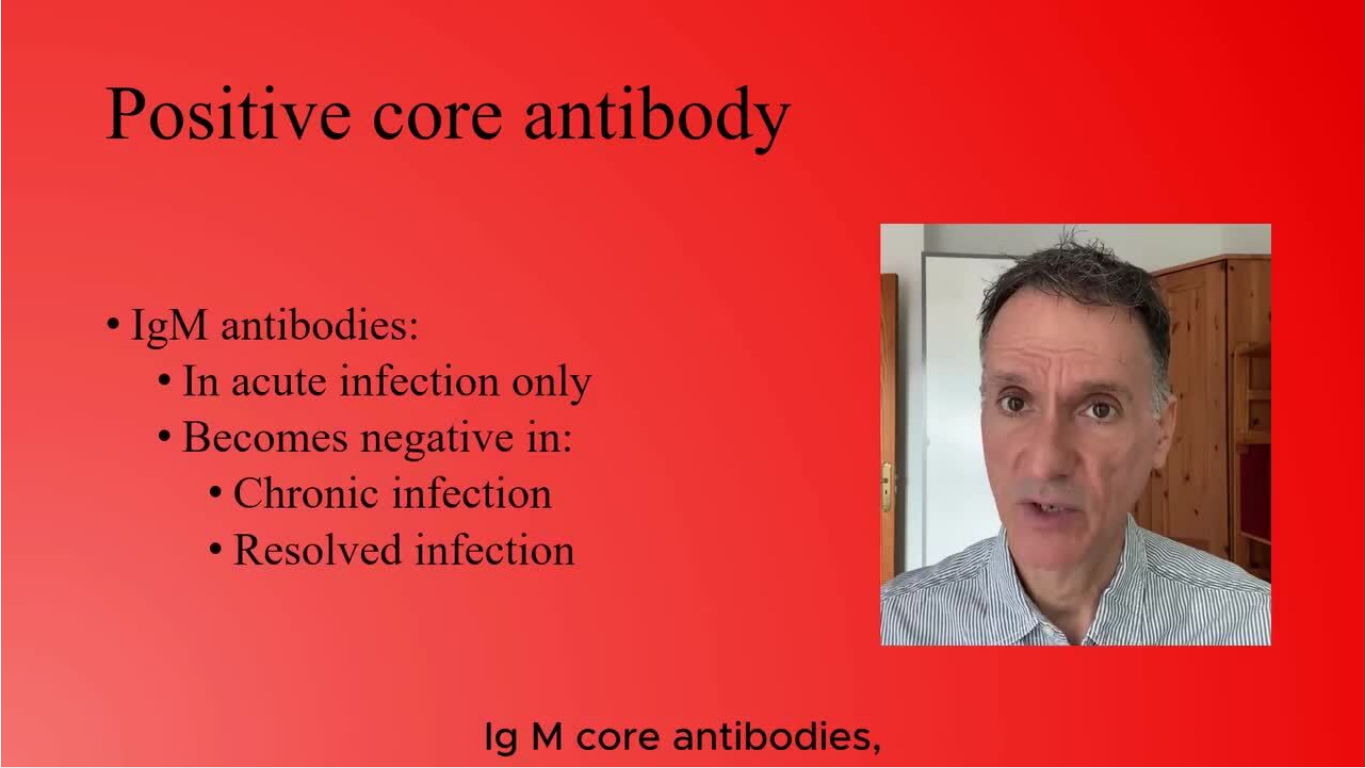 click on "10 seconds
Tap to unmute" at bounding box center [683, 383] 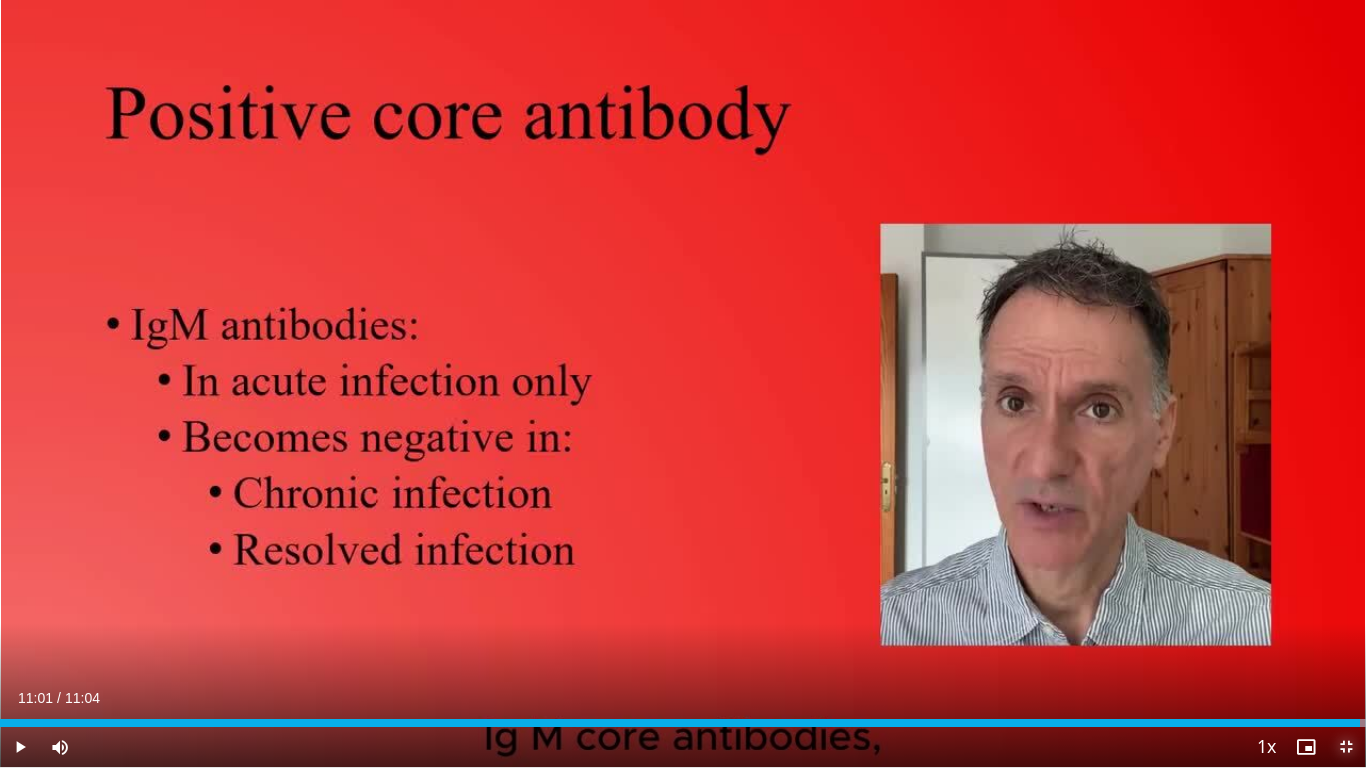 click at bounding box center (1346, 747) 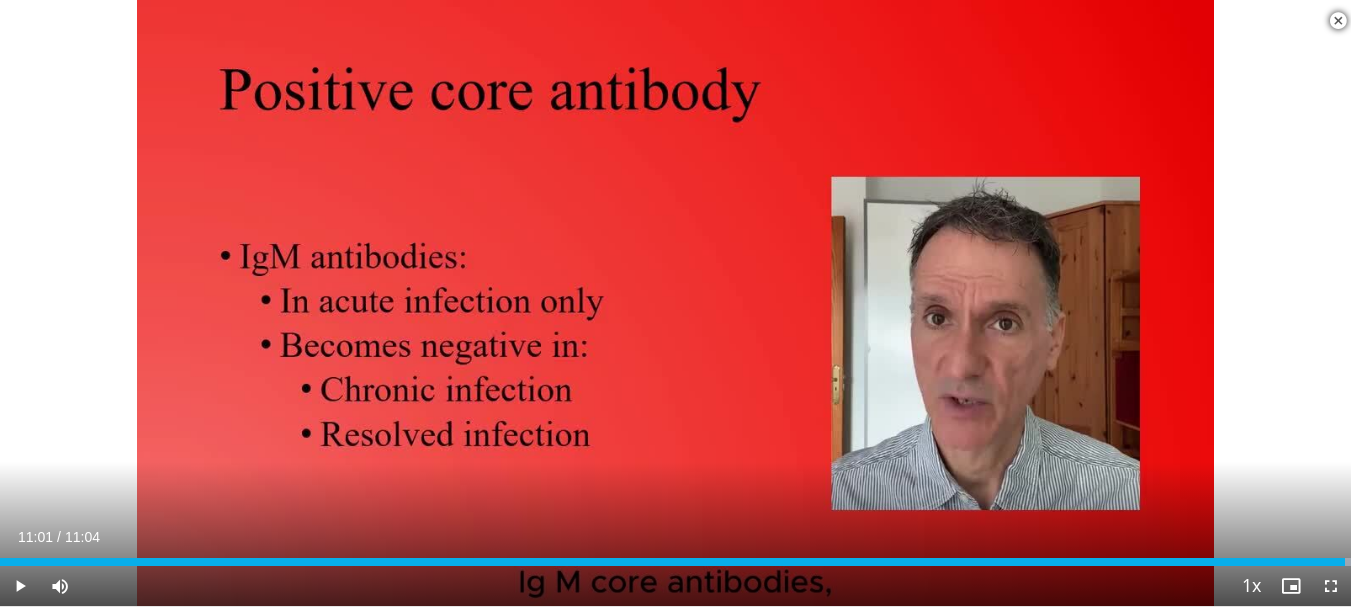 scroll, scrollTop: 700, scrollLeft: 0, axis: vertical 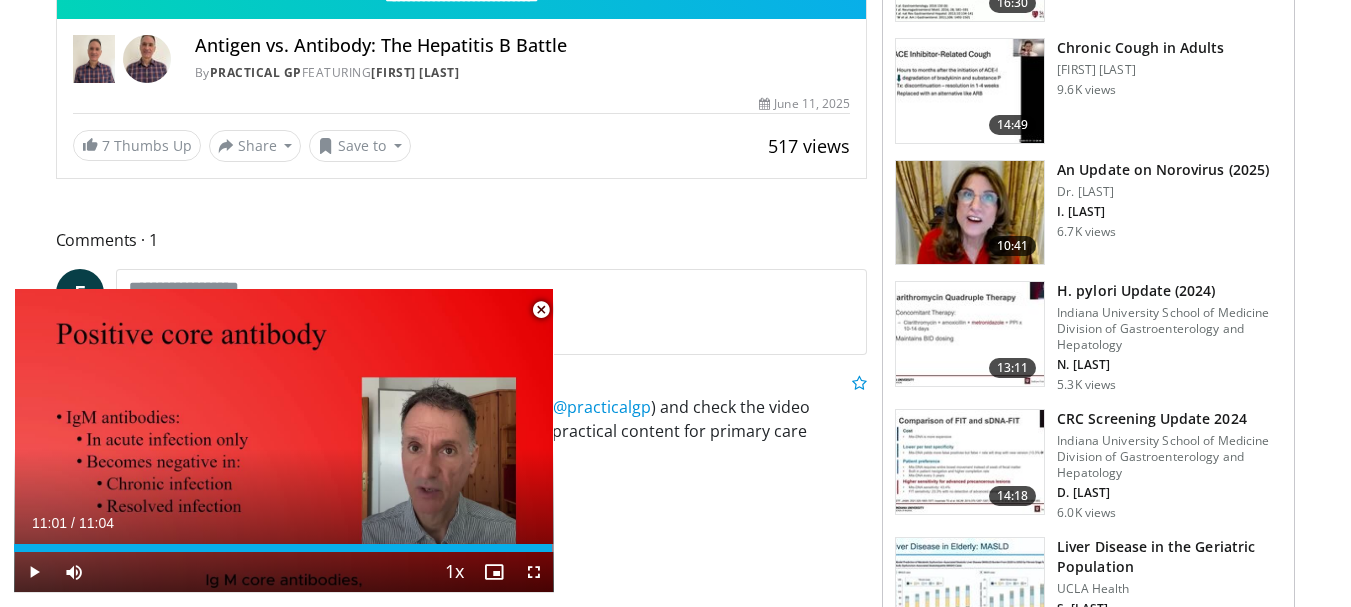 drag, startPoint x: 540, startPoint y: 308, endPoint x: 545, endPoint y: 277, distance: 31.400637 